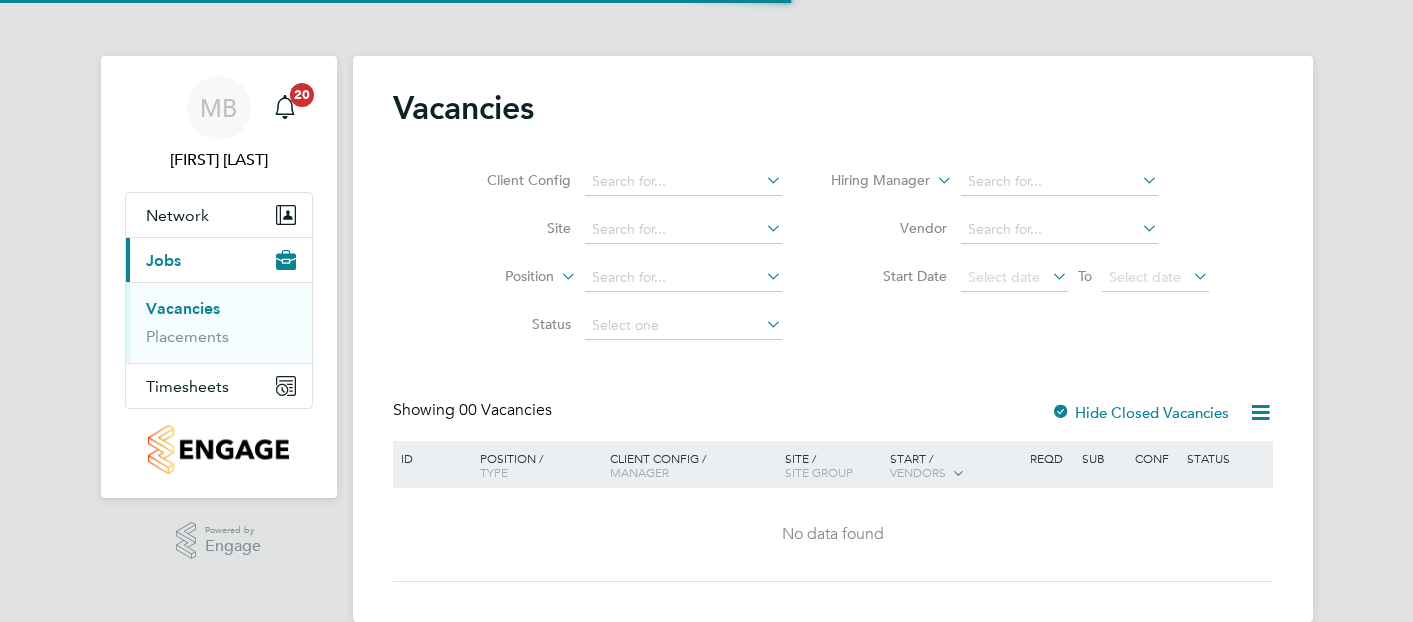 scroll, scrollTop: 0, scrollLeft: 0, axis: both 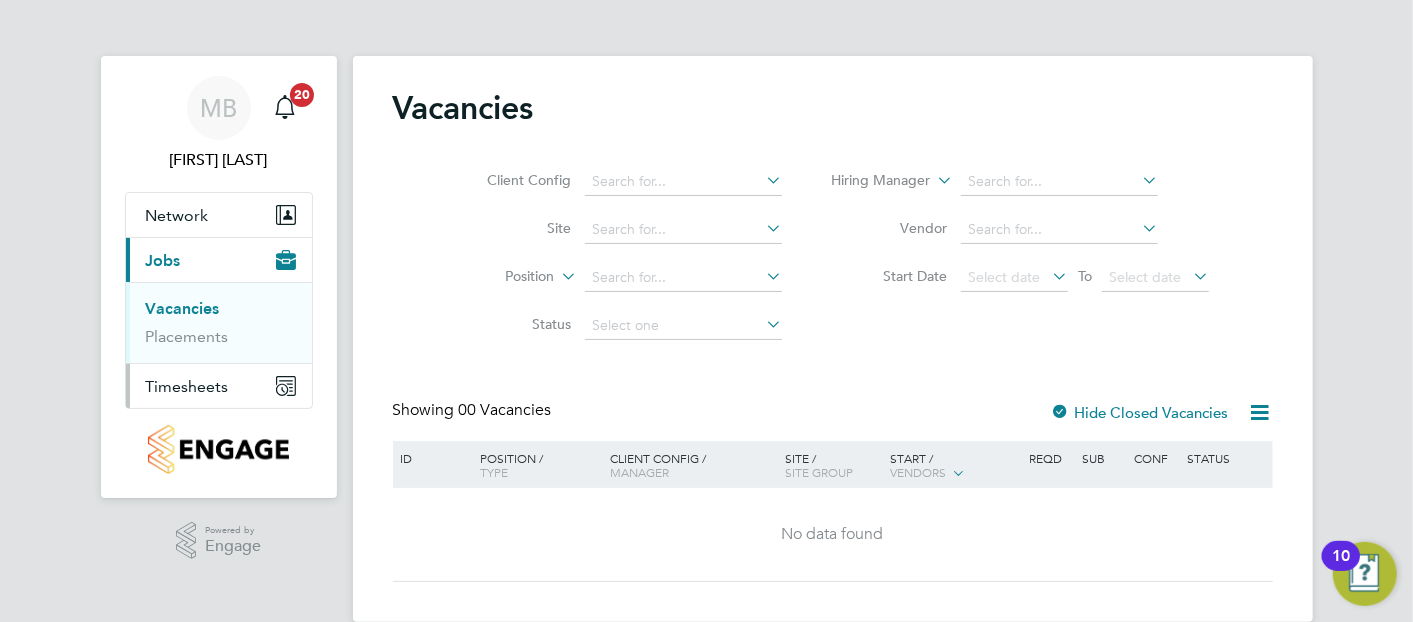 click on "Timesheets" at bounding box center [219, 386] 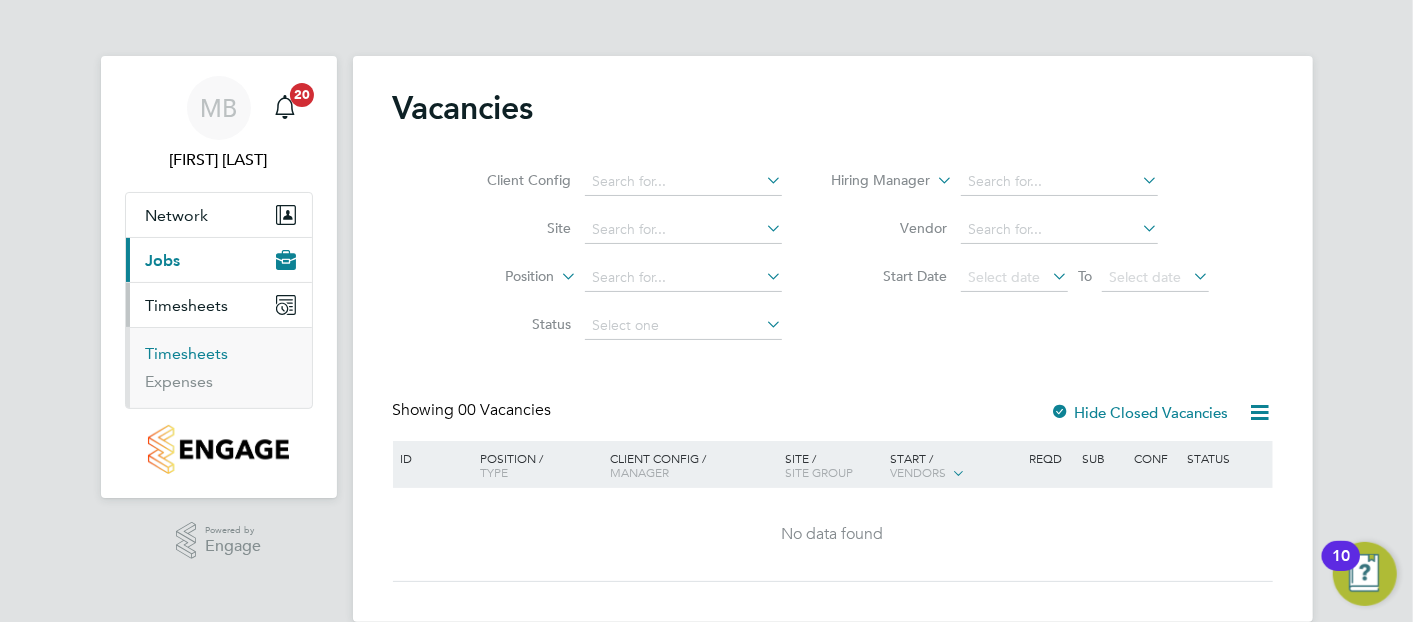 click on "Timesheets" at bounding box center [187, 353] 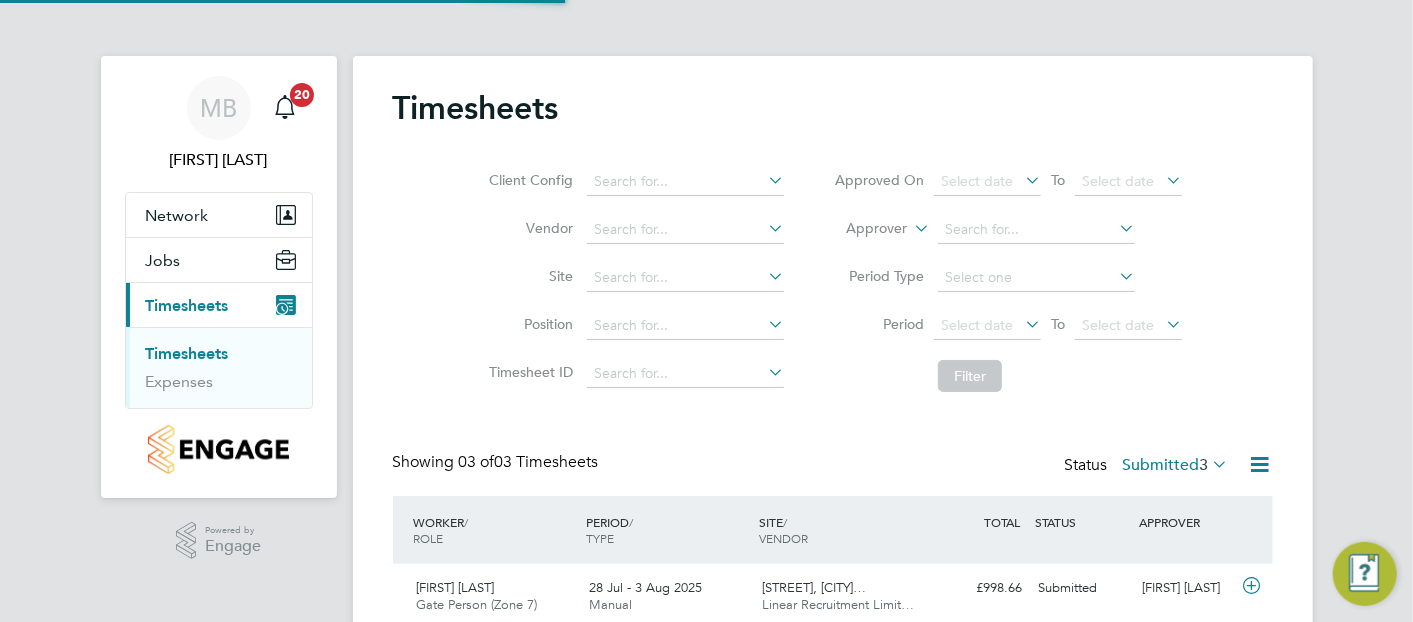 scroll, scrollTop: 9, scrollLeft: 9, axis: both 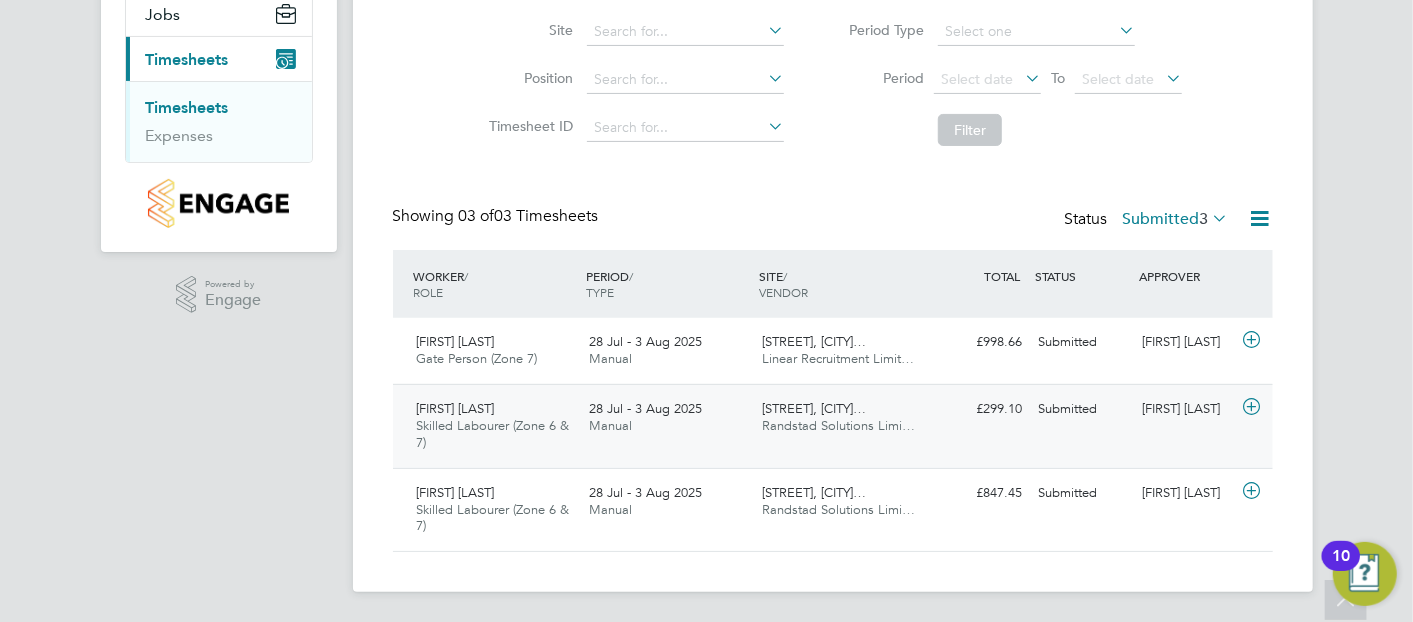 click on "Krzysztof Mielczarek Skilled Labourer (Zone 6 & 7)   28 Jul - 3 Aug 2025 28 Jul - 3 Aug 2025 Manual Whitworth Road, Spenn… Randstad Solutions Limi… £299.10 Submitted Submitted Michael Black" 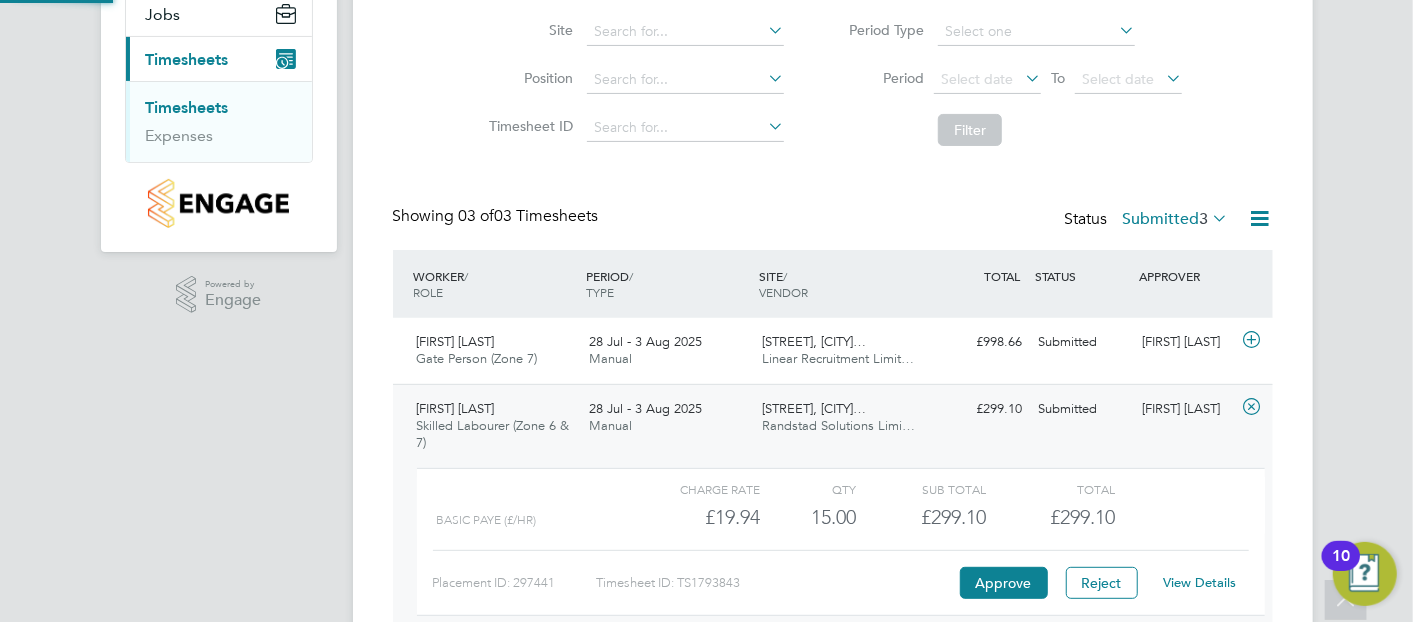 scroll, scrollTop: 9, scrollLeft: 10, axis: both 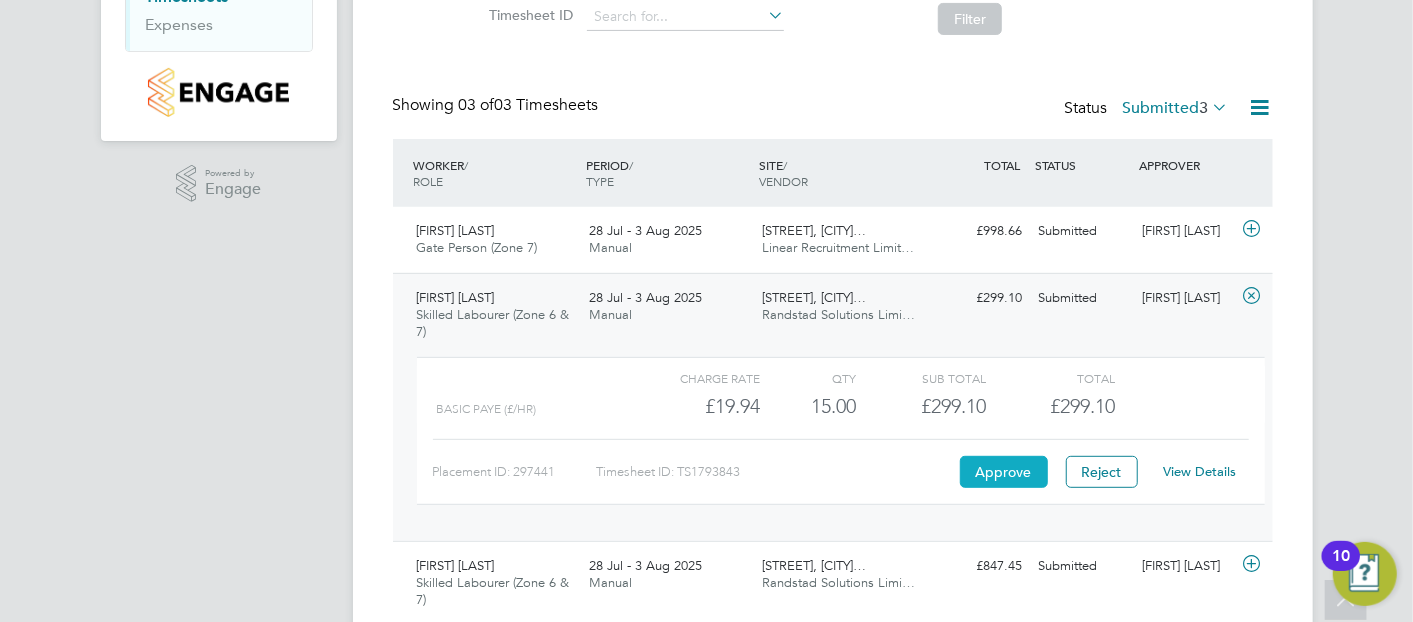 click on "Approve" 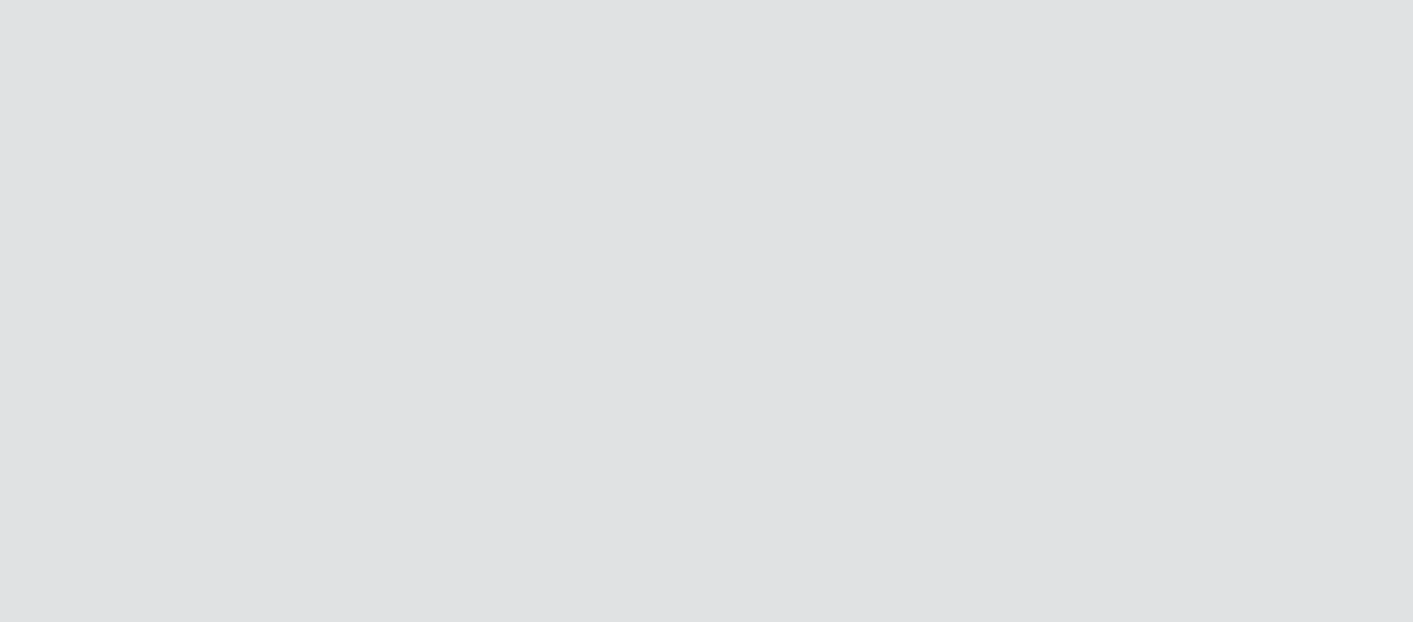 scroll, scrollTop: 0, scrollLeft: 0, axis: both 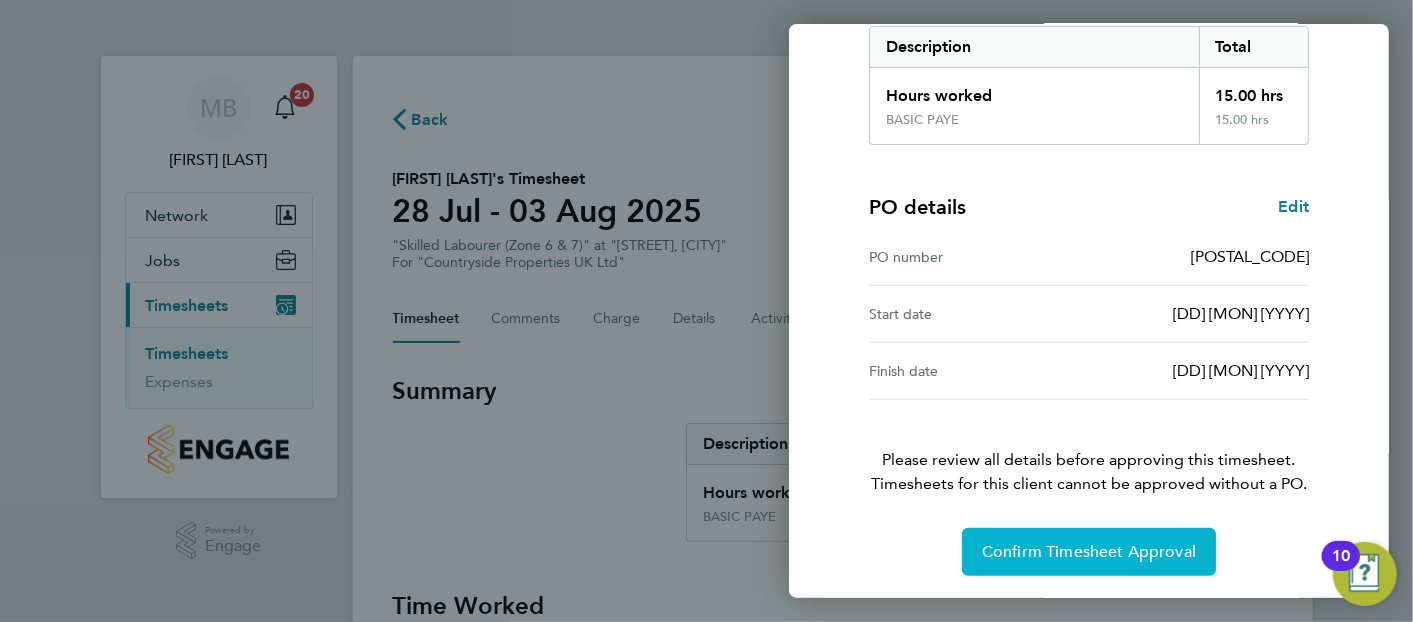 click on "Confirm Timesheet Approval" 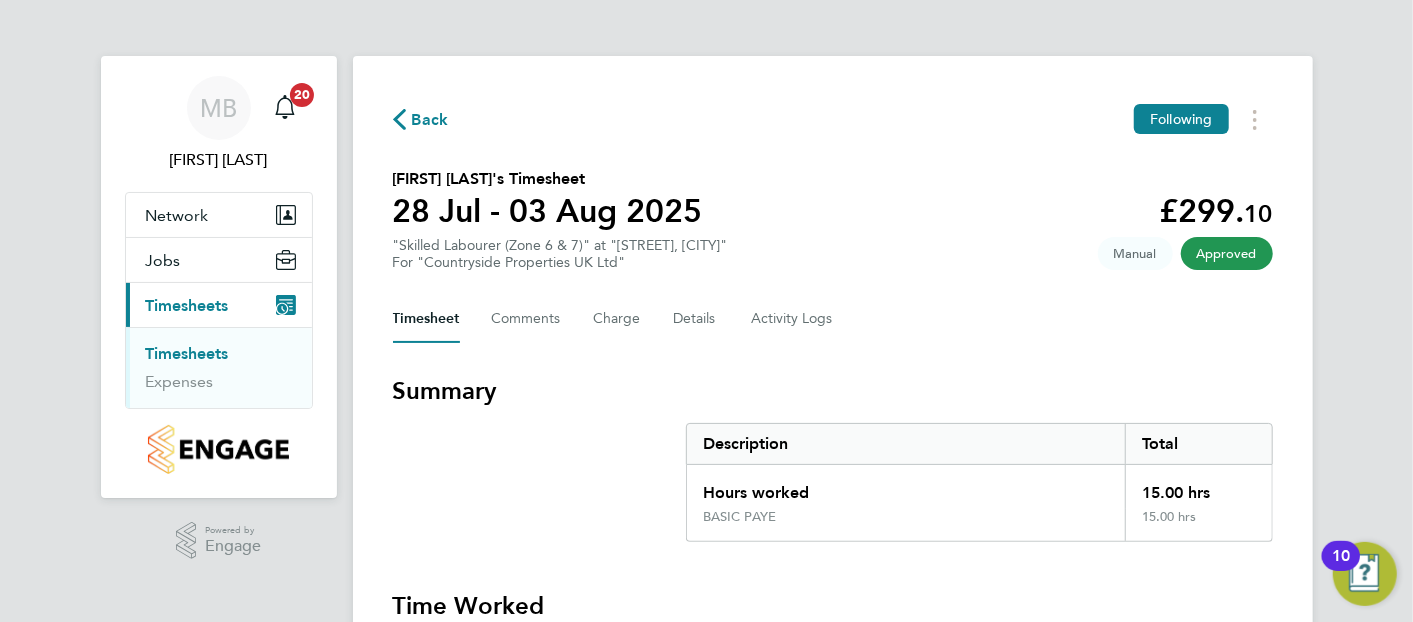 click on "Timesheets" at bounding box center (187, 353) 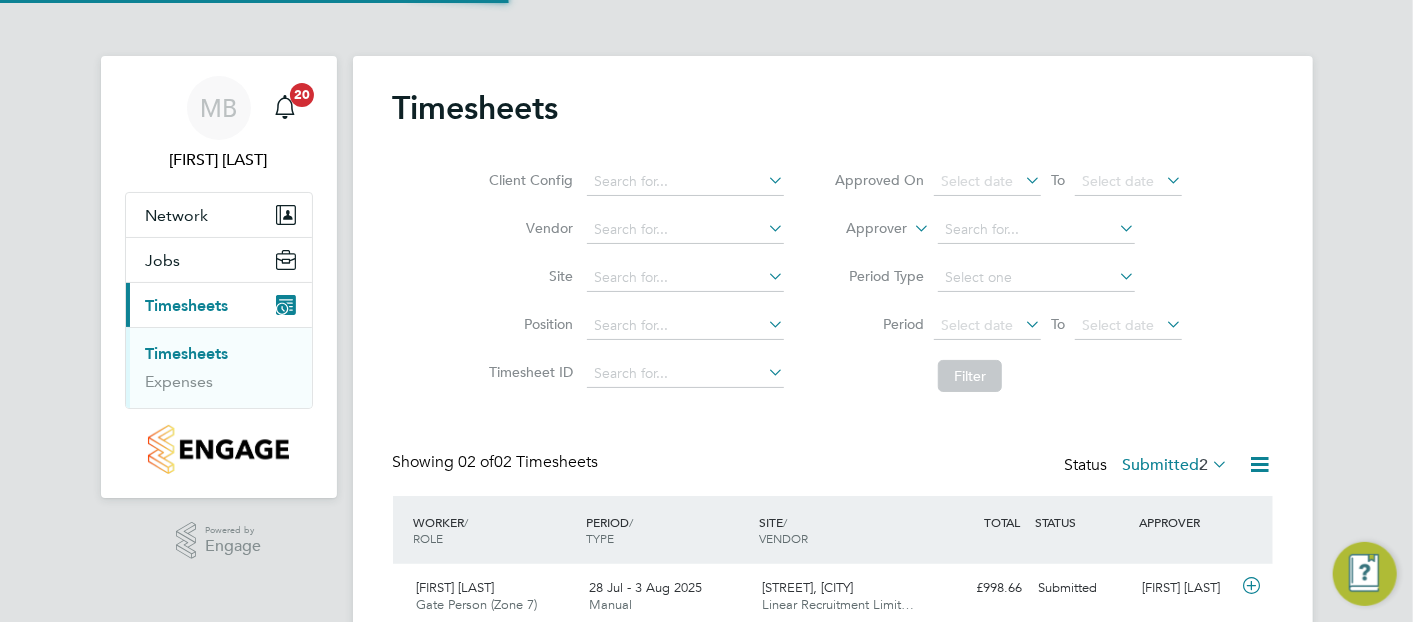 scroll, scrollTop: 9, scrollLeft: 9, axis: both 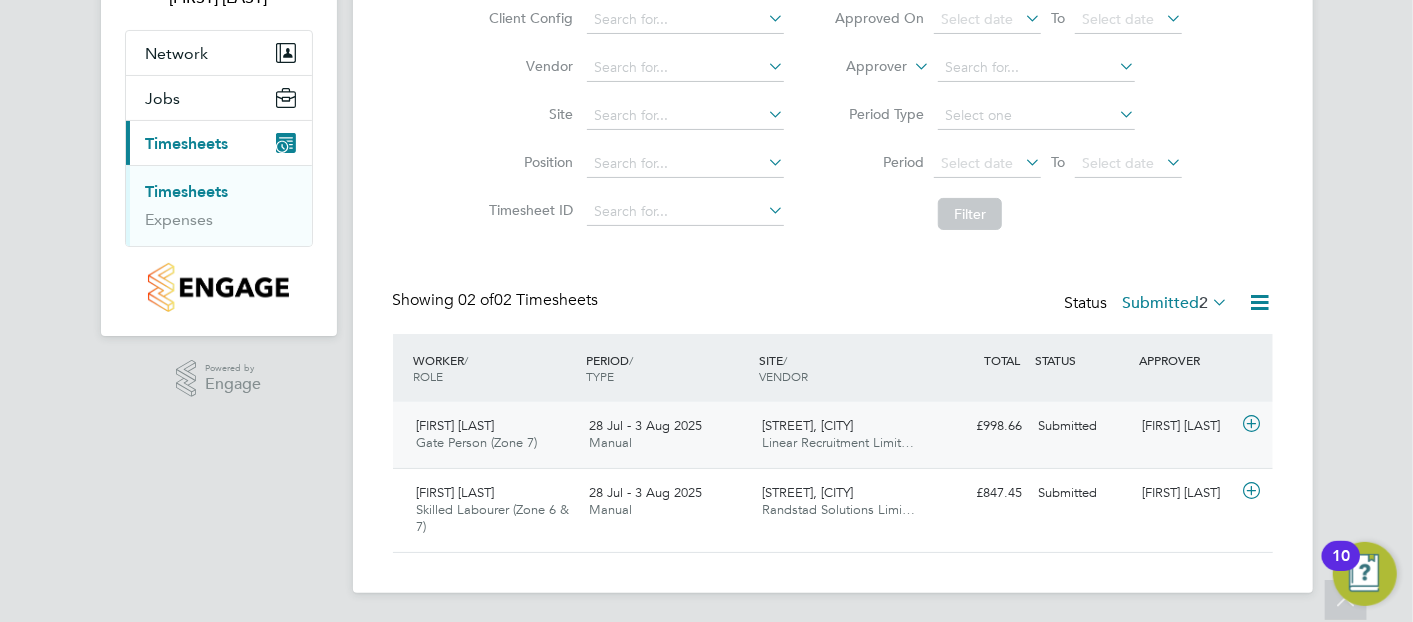 click on "Whitworth Road, Spenn… Linear Recruitment Limit…" 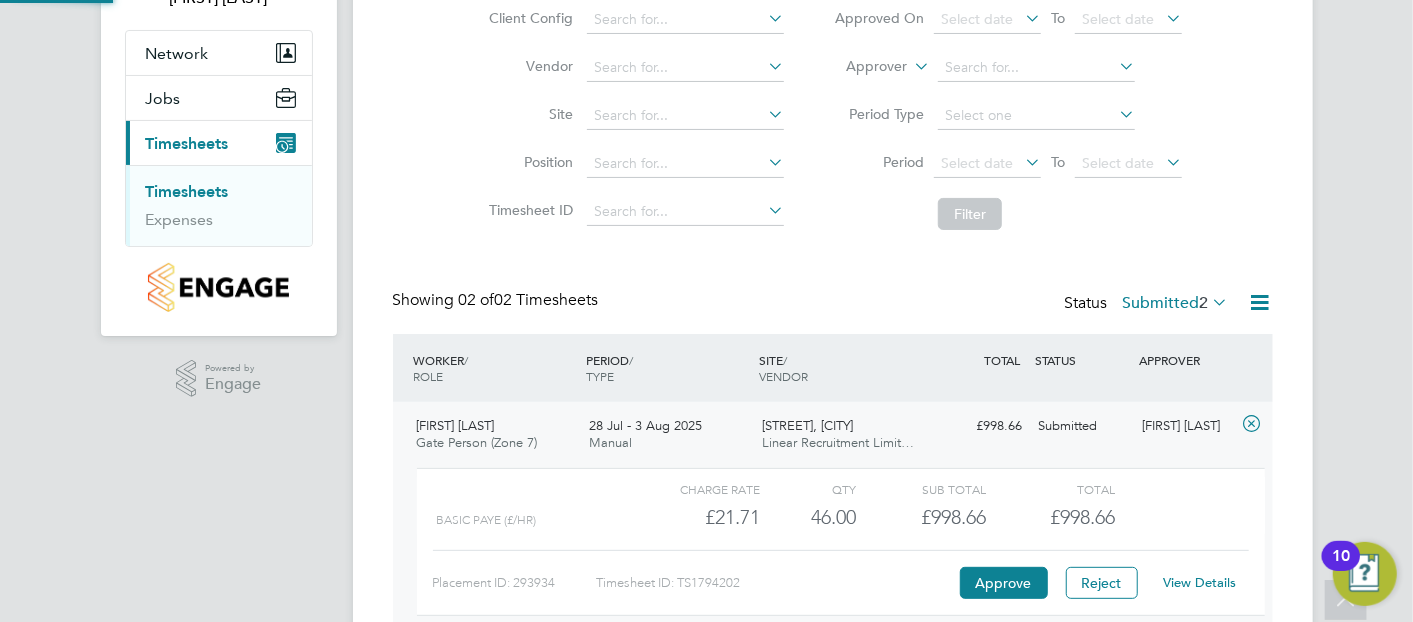 scroll, scrollTop: 9, scrollLeft: 10, axis: both 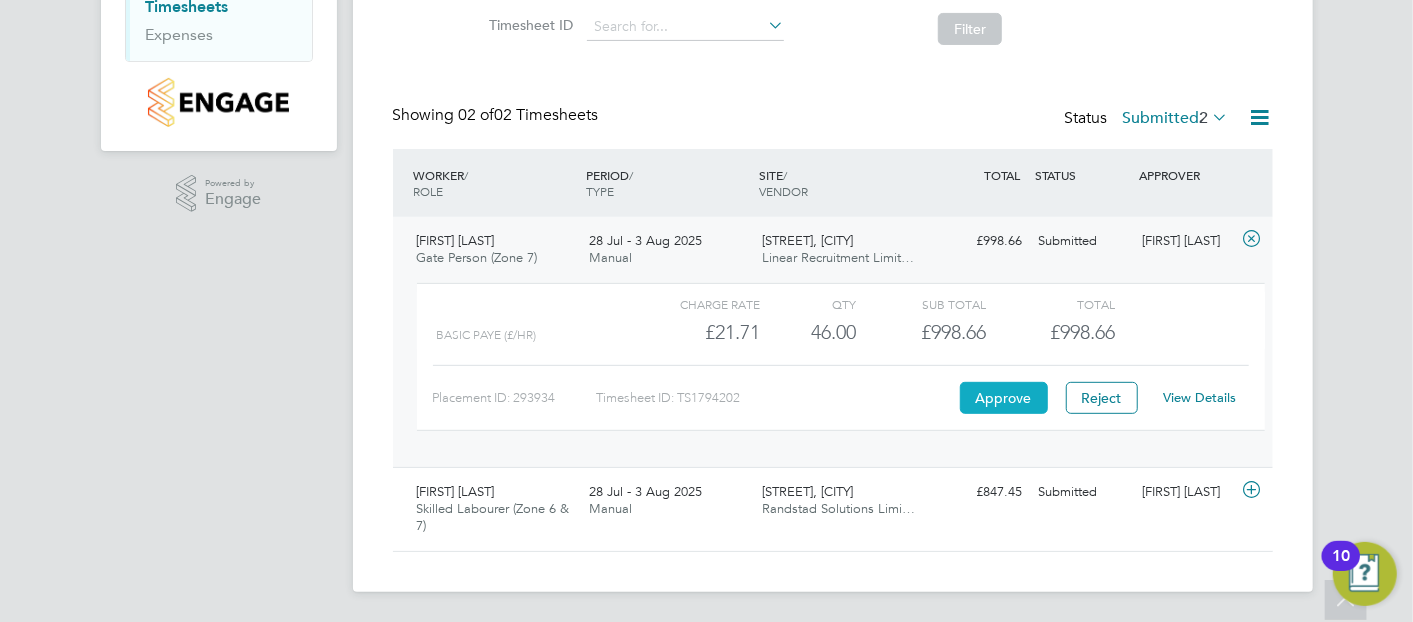click on "Approve" 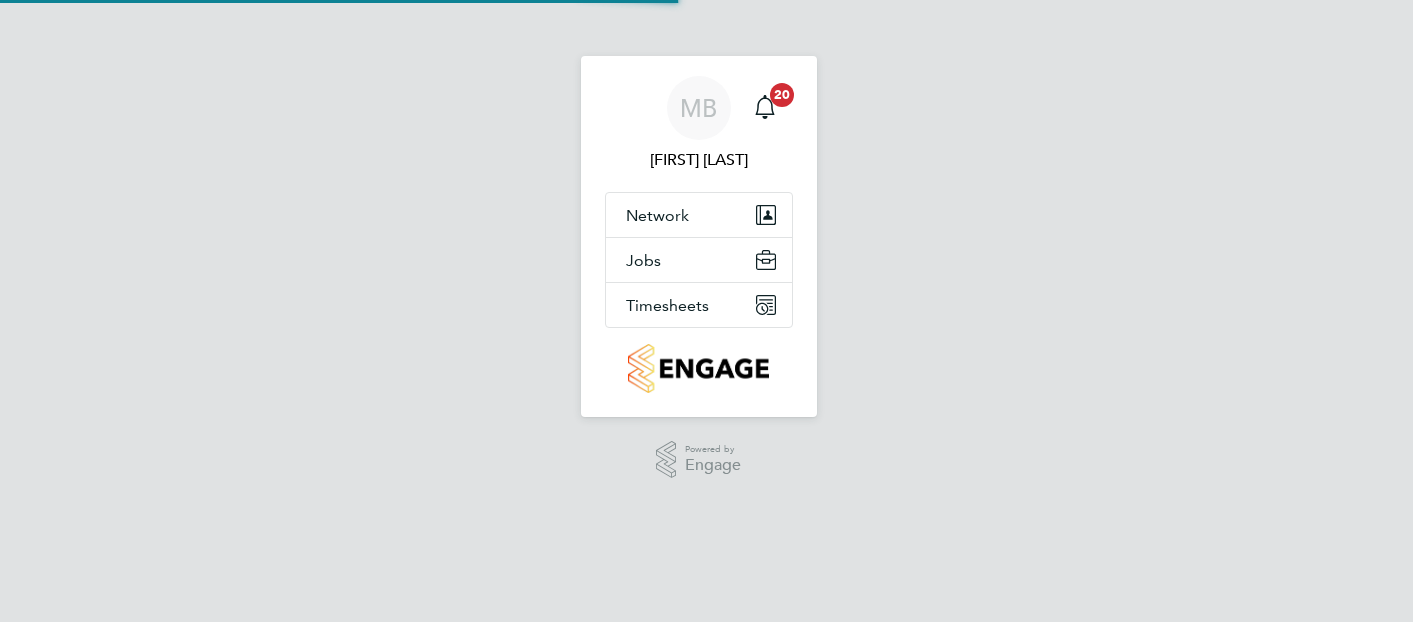 scroll, scrollTop: 0, scrollLeft: 0, axis: both 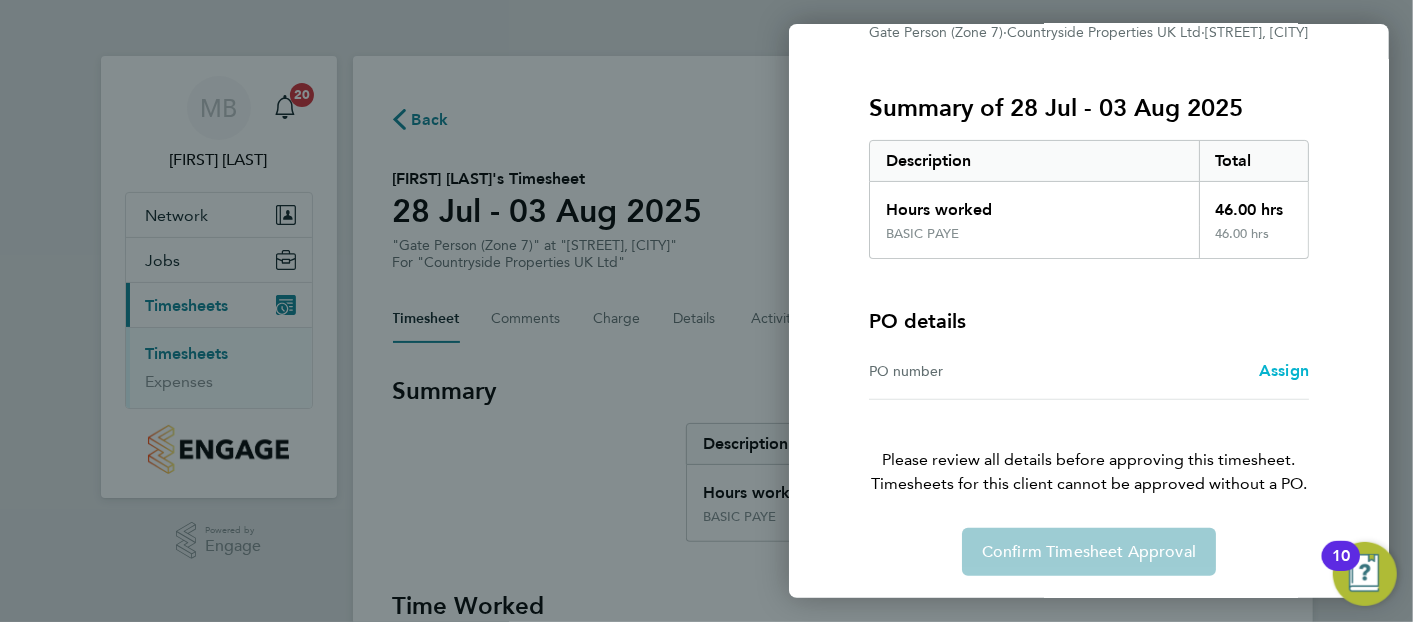 click on "Assign" at bounding box center (1284, 370) 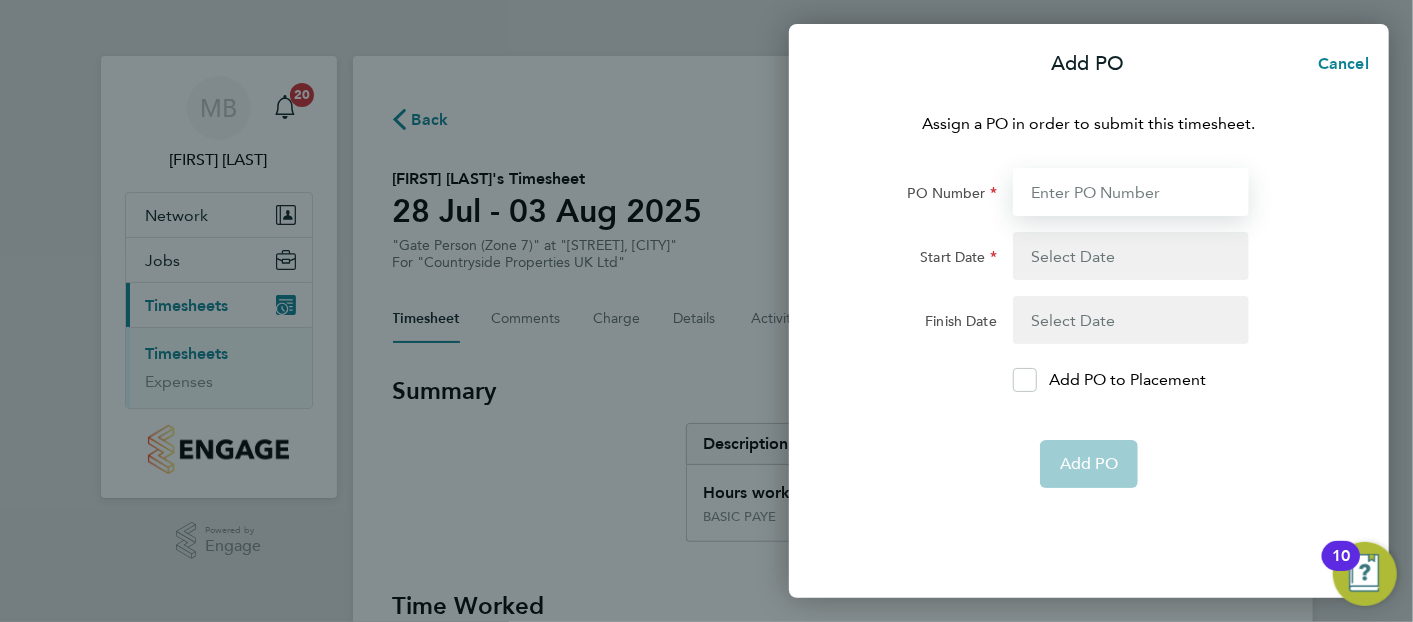click on "PO Number" at bounding box center [1131, 192] 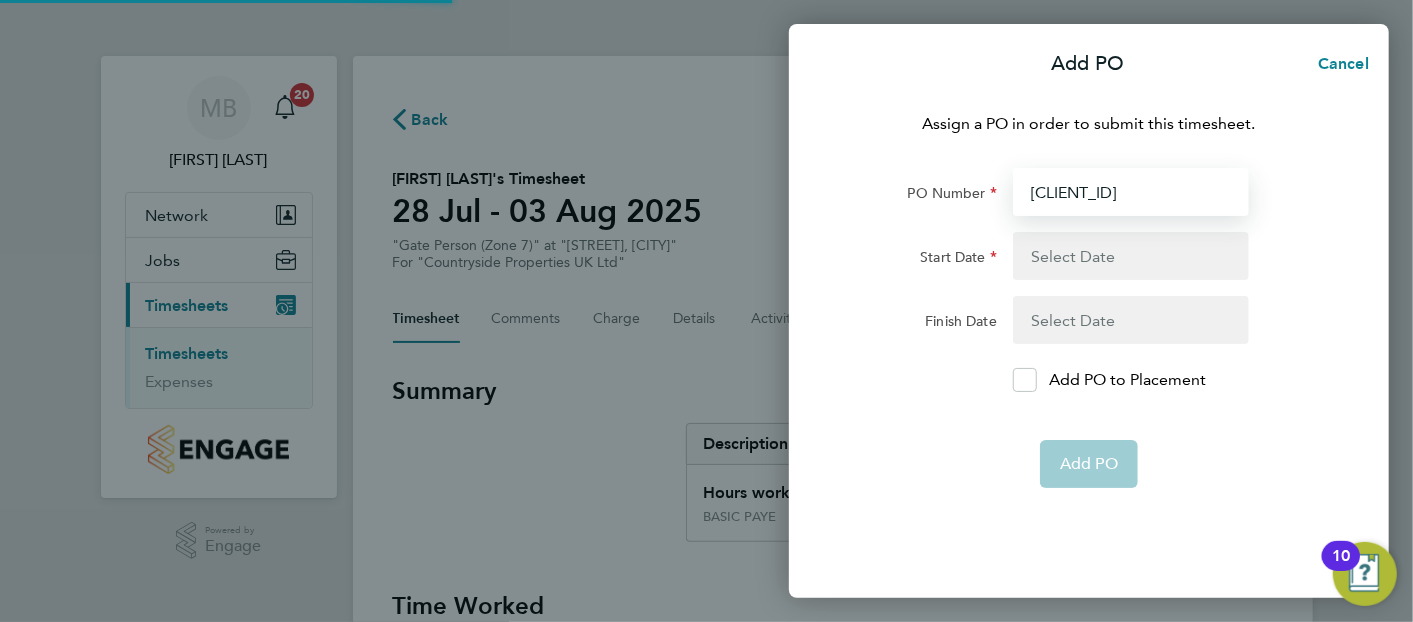 type on "[CLIENT_ID]" 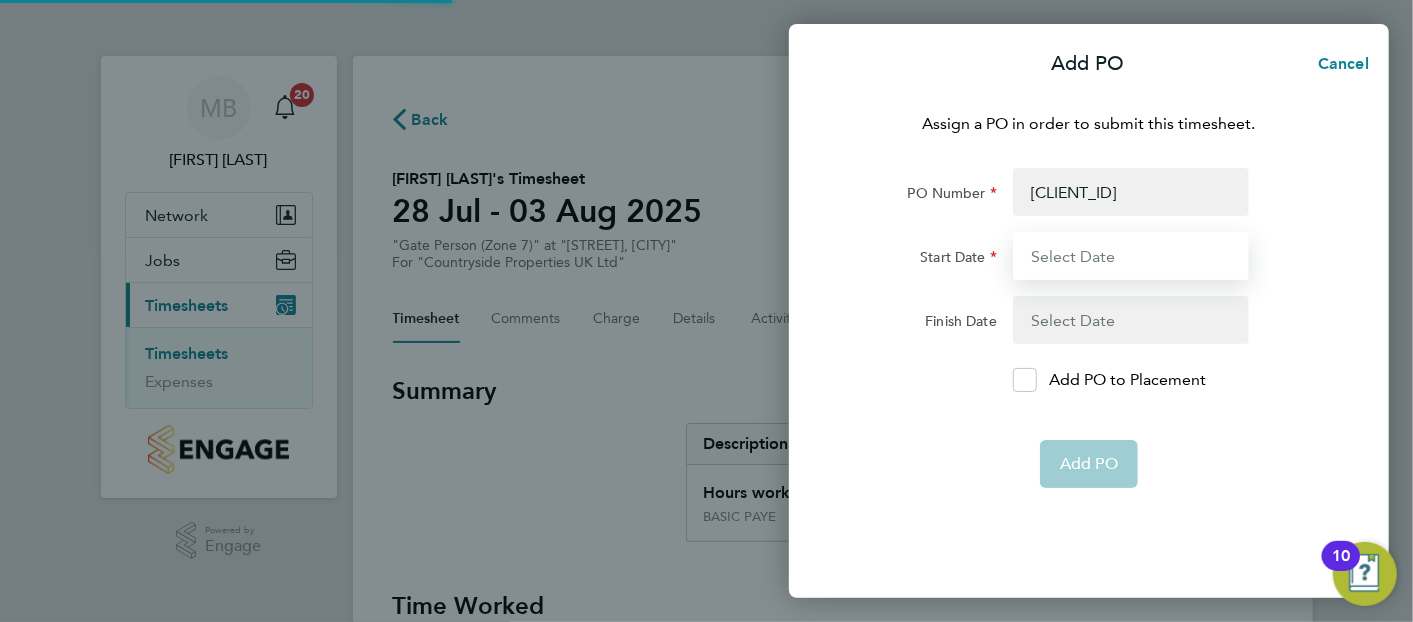 type on "16 [MONTH] 25" 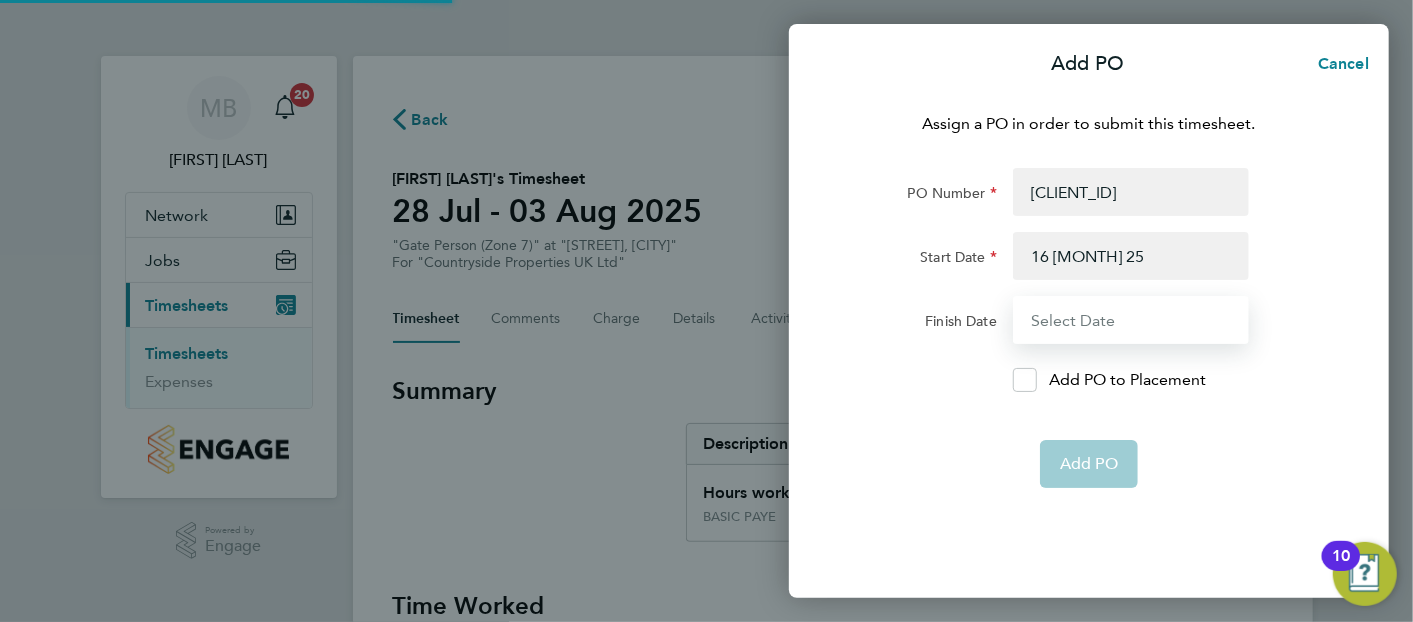 type on "31 [MONTH] 25" 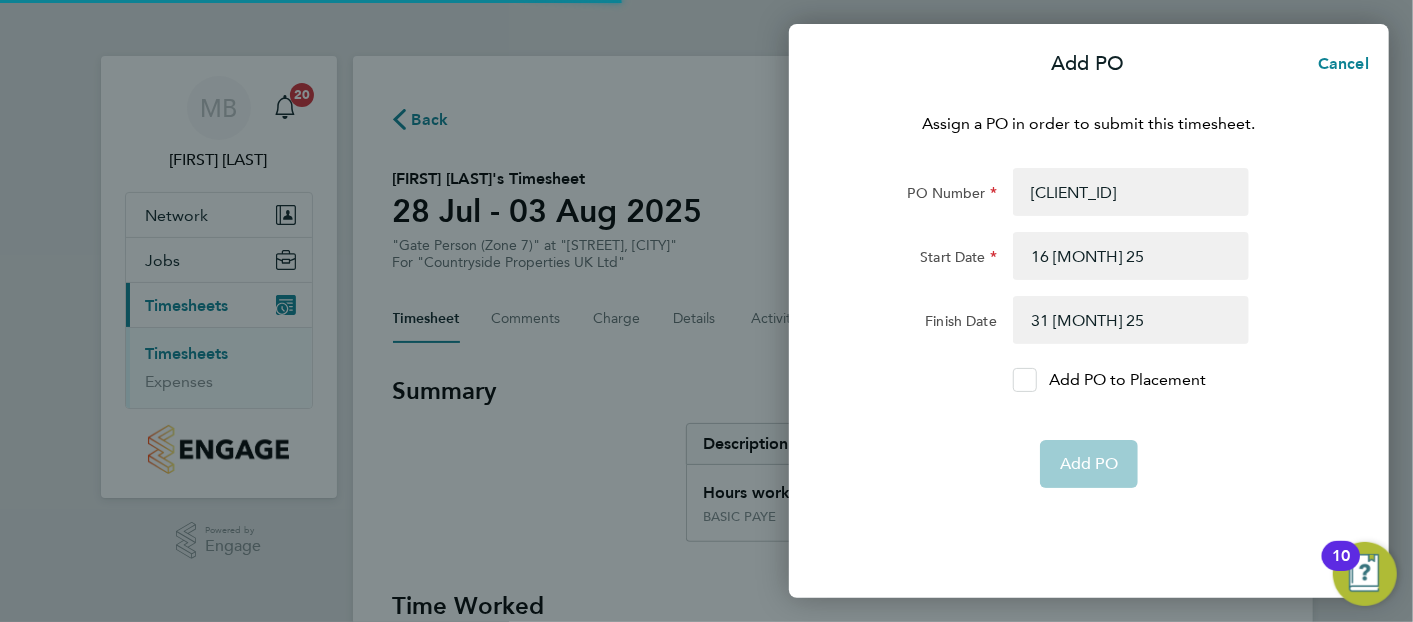 click 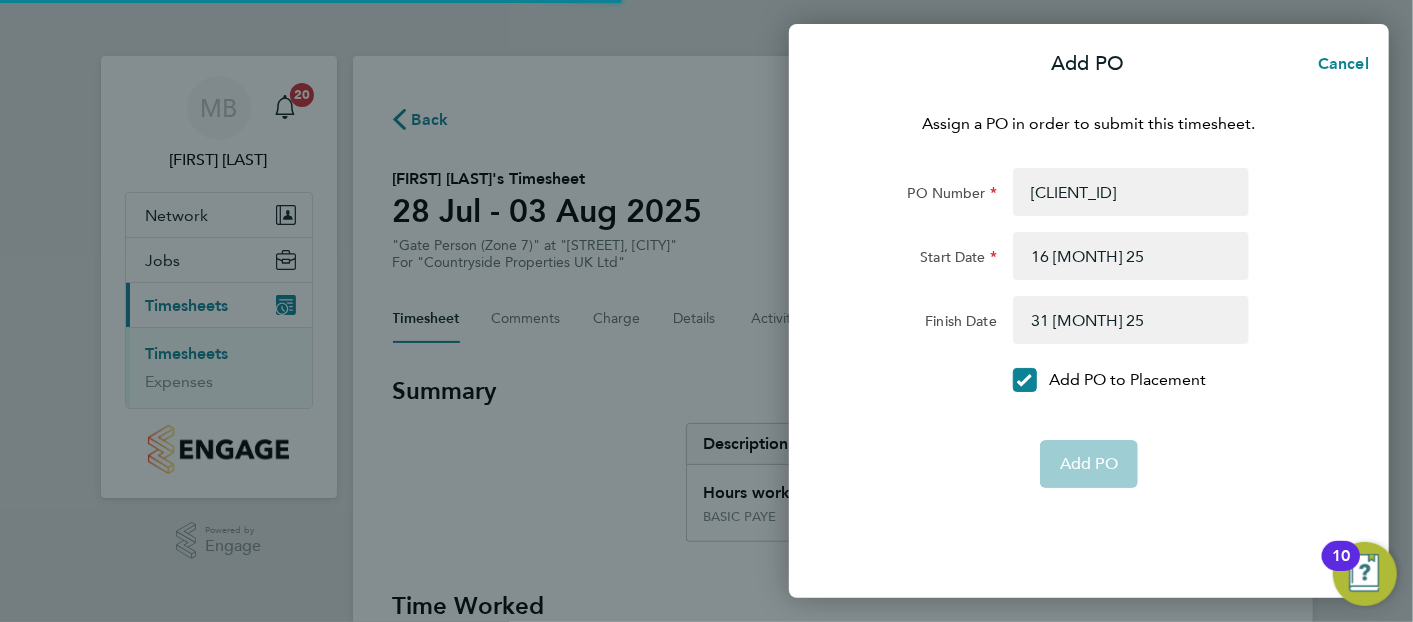 click on "Add PO" 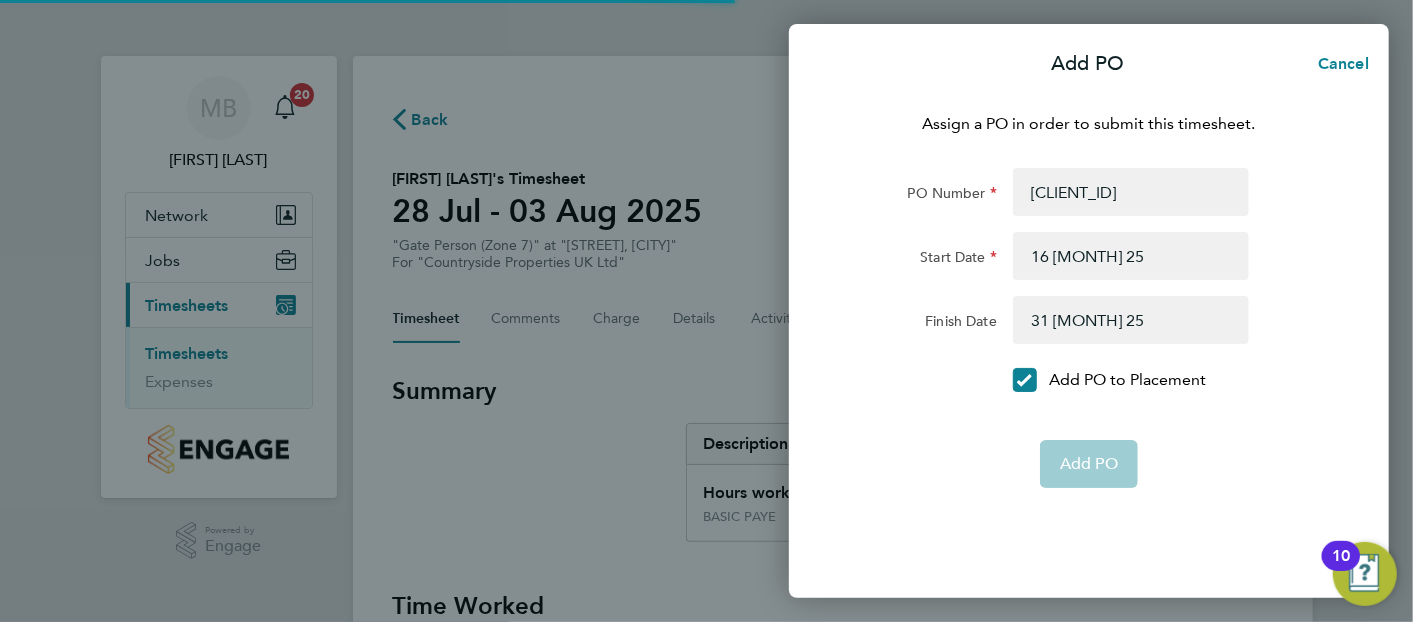 click 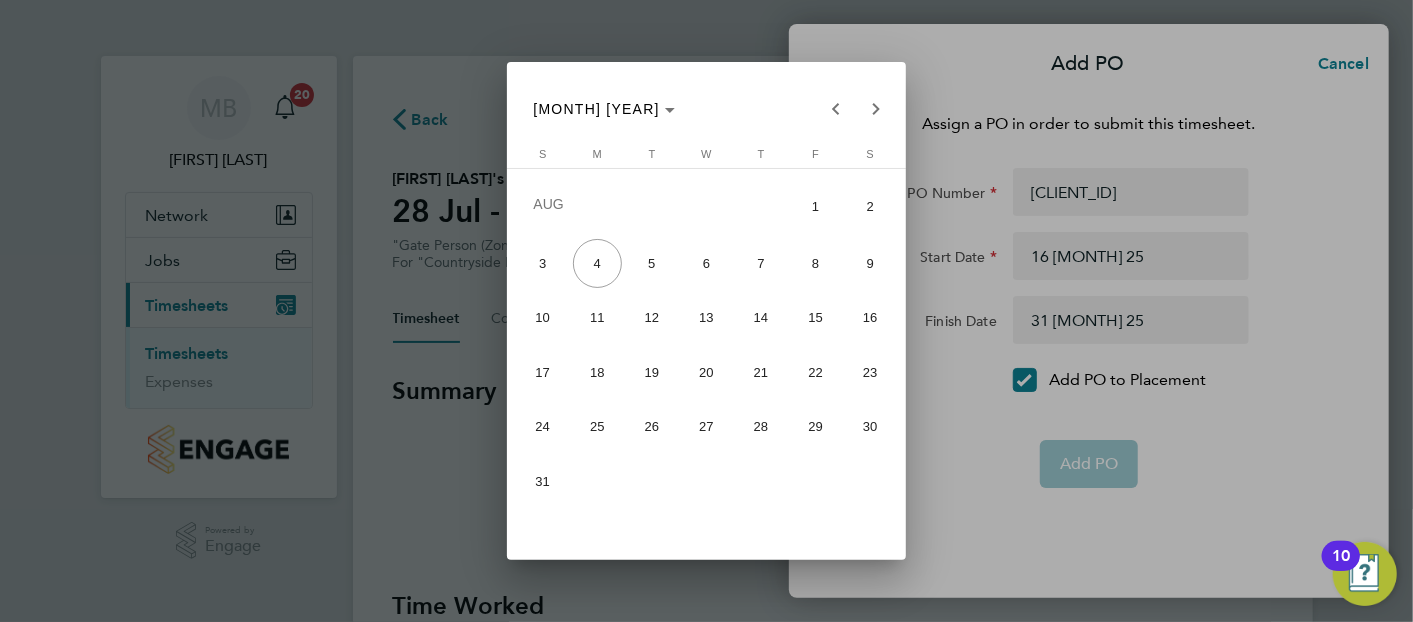 click at bounding box center [706, 311] 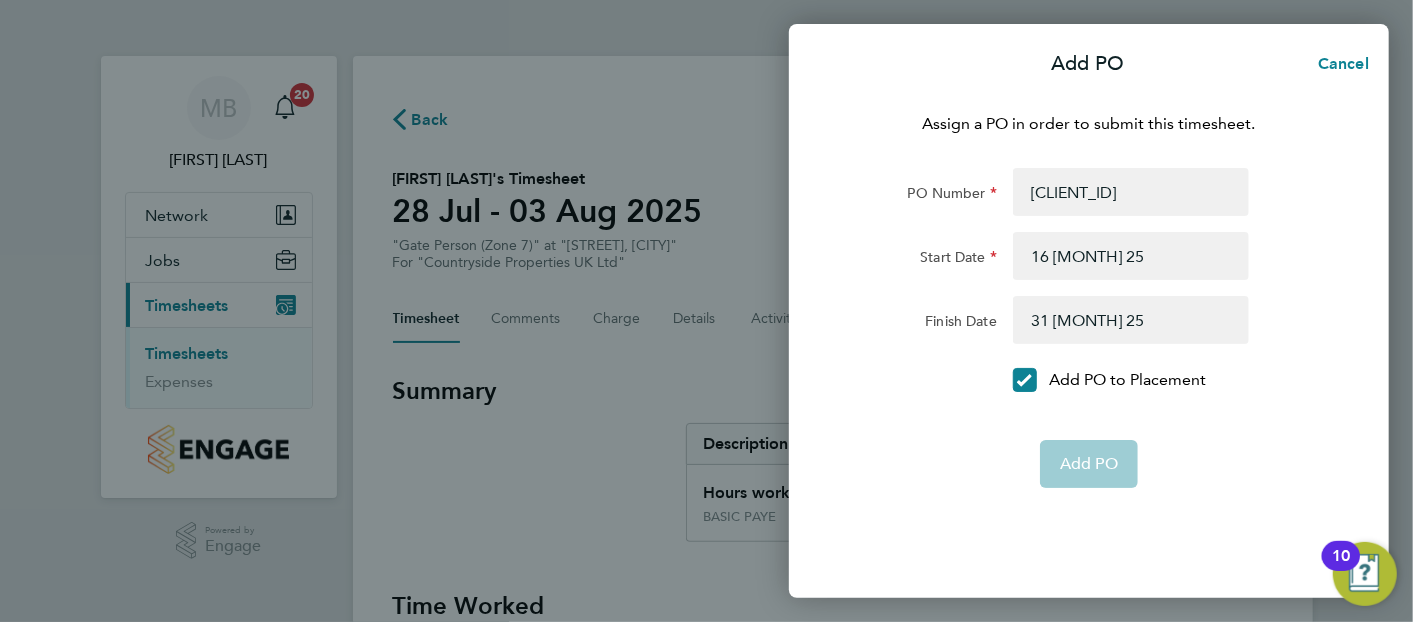click on "PO Number [CLIENT_ID] Start Date 16 [MONTH] 25 Finish Date 31 [MONTH] 25
Add PO to Placement   Add PO" 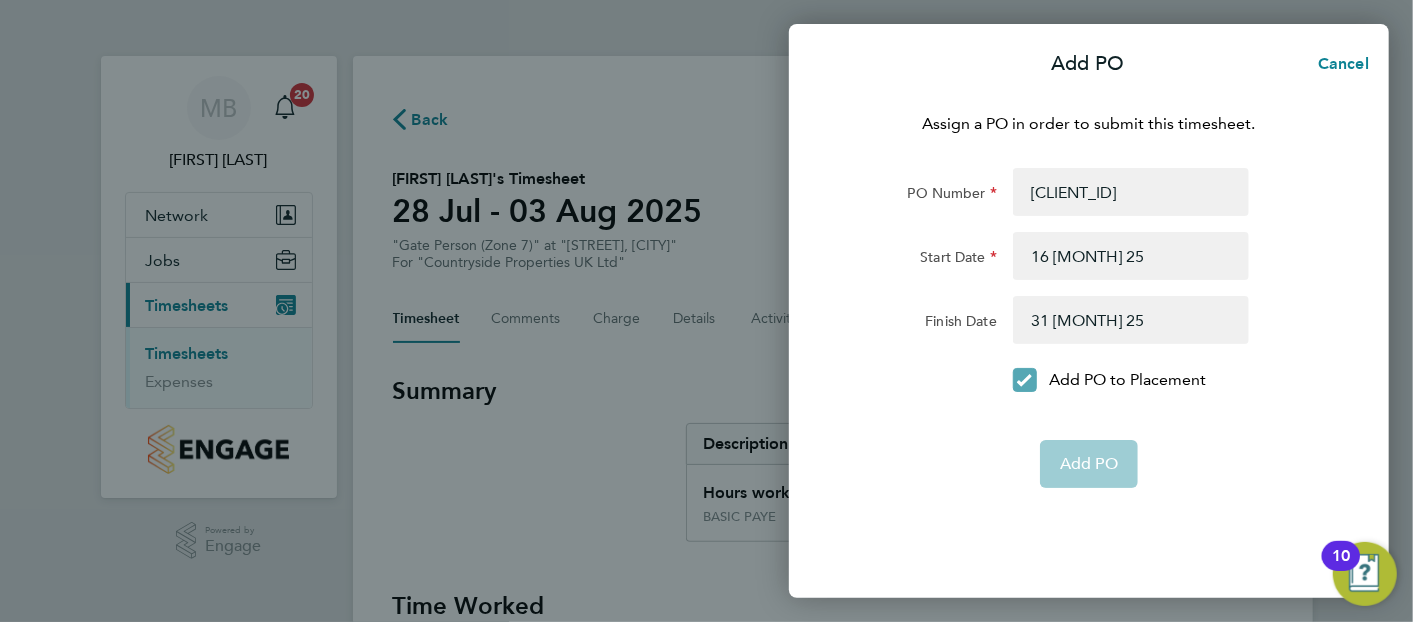 click on "Add PO to Placement" 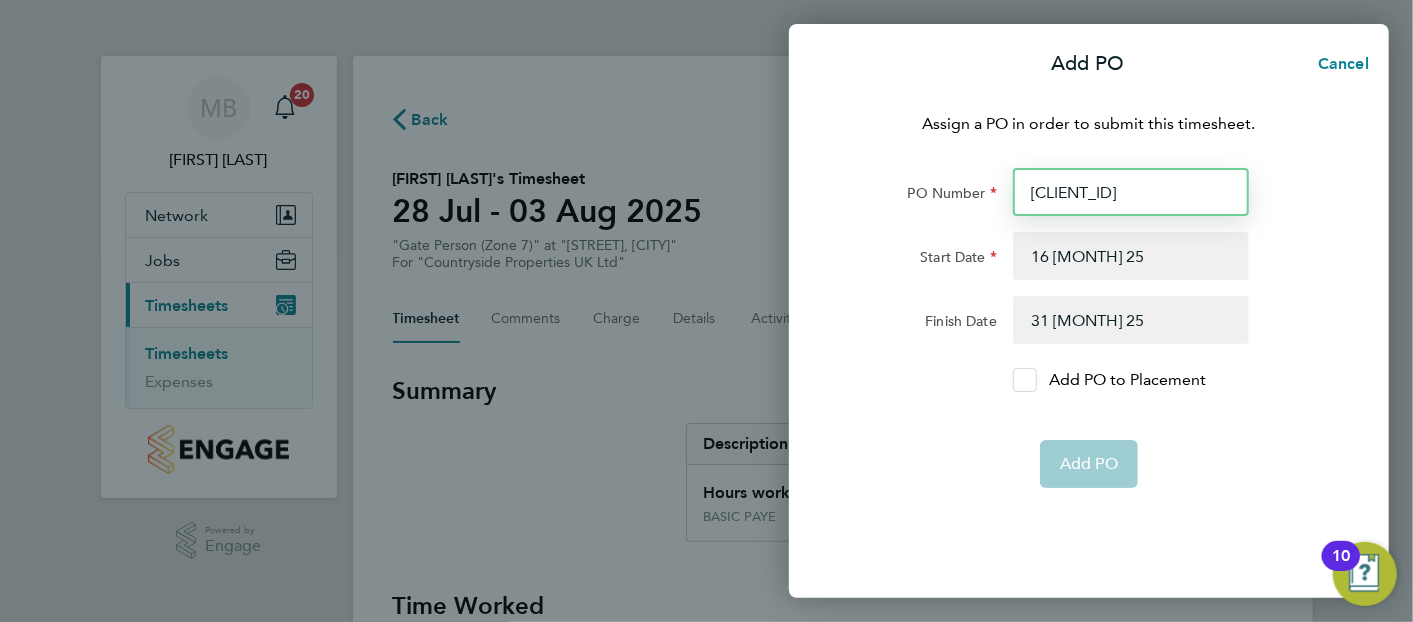 click on "[CLIENT_ID]" at bounding box center [1131, 192] 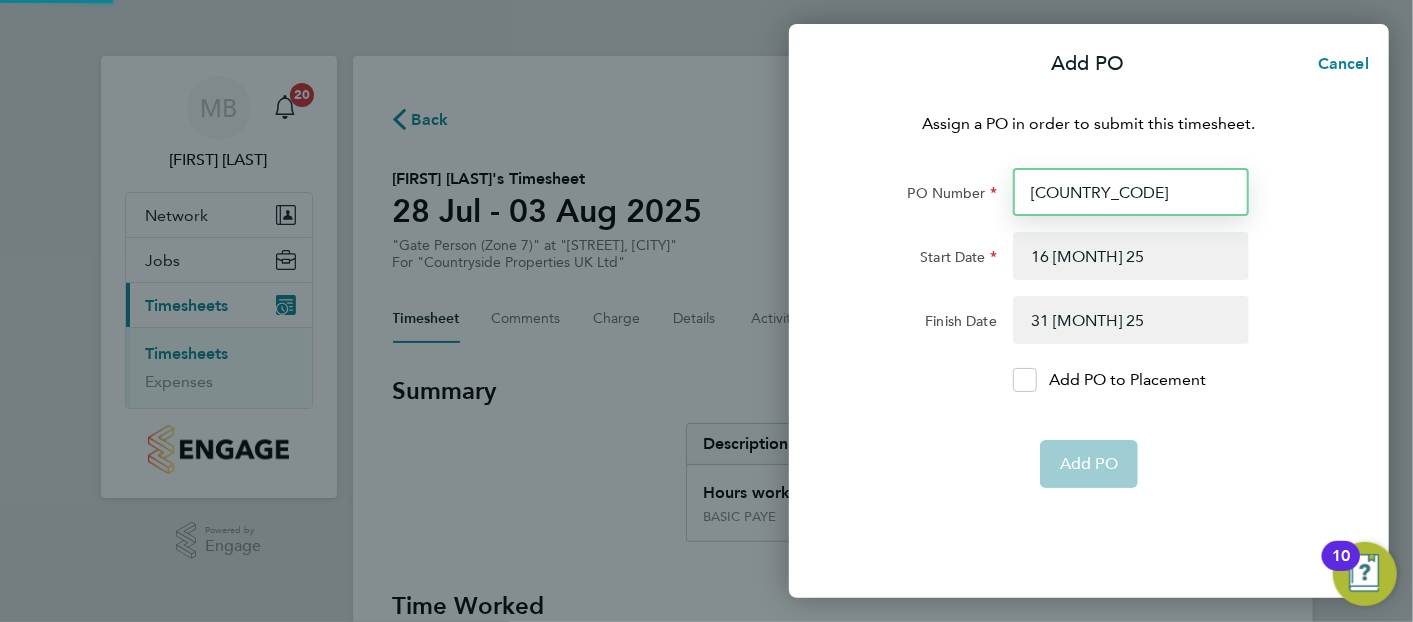 type on "n" 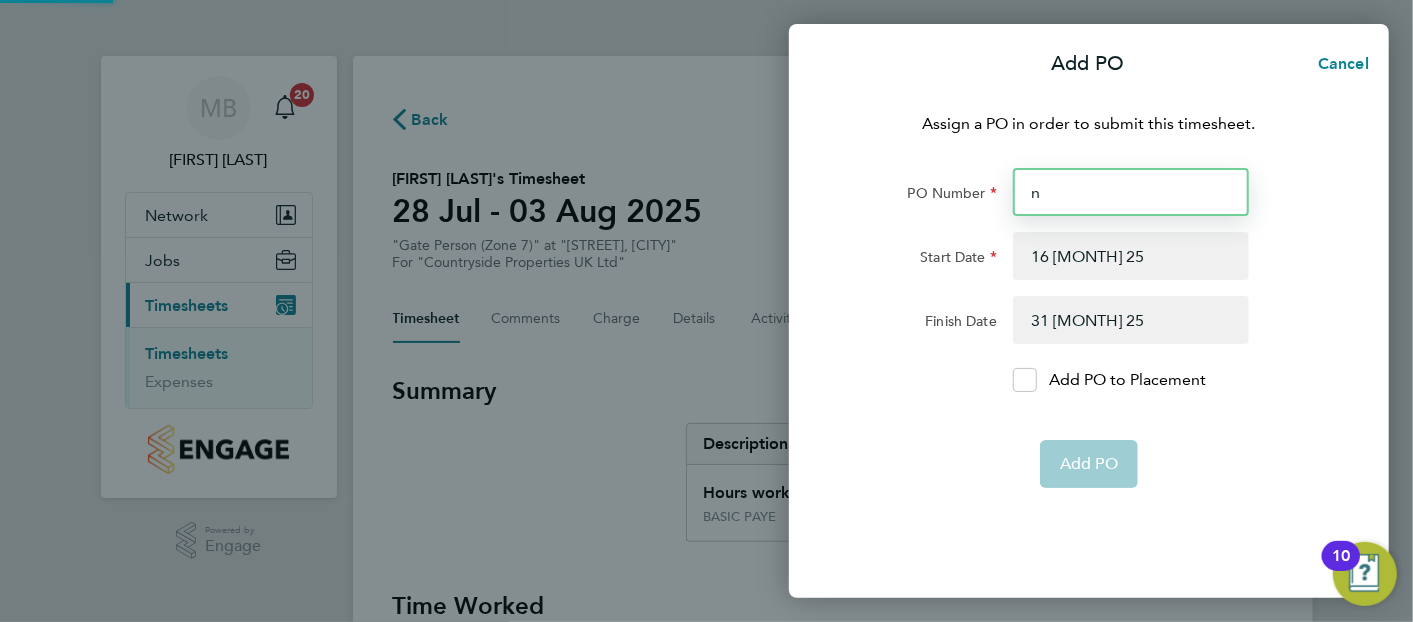 type 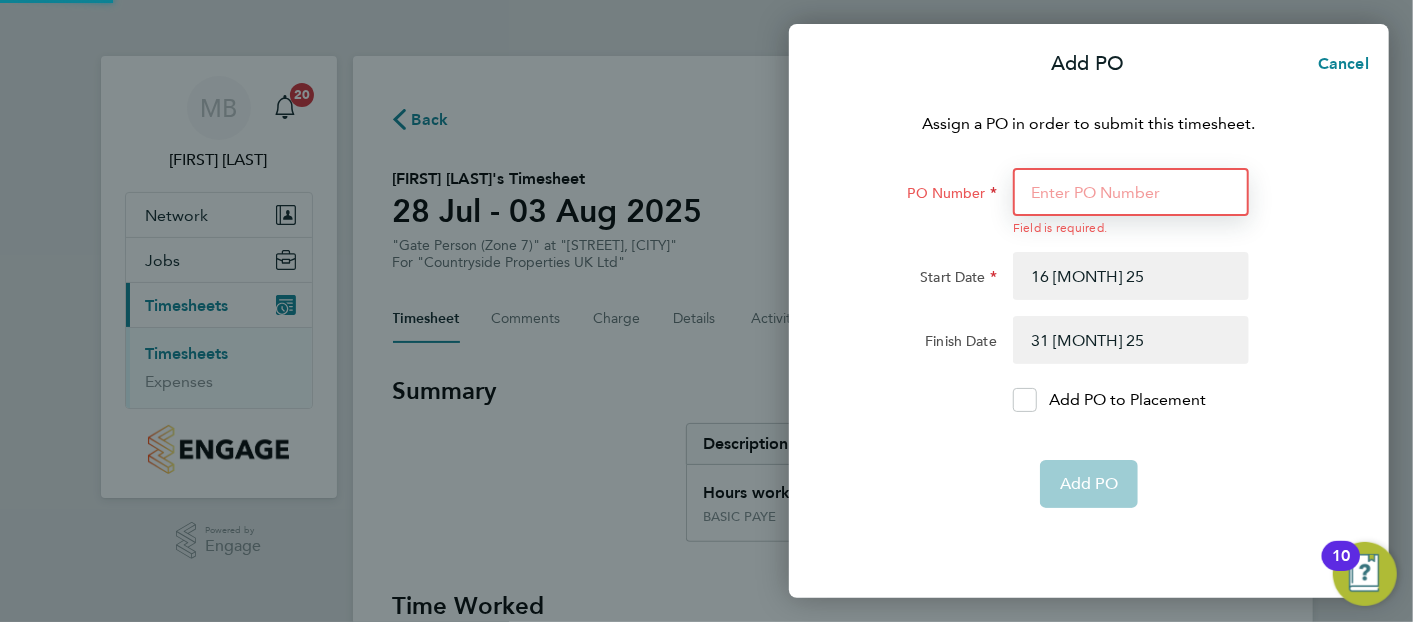 type 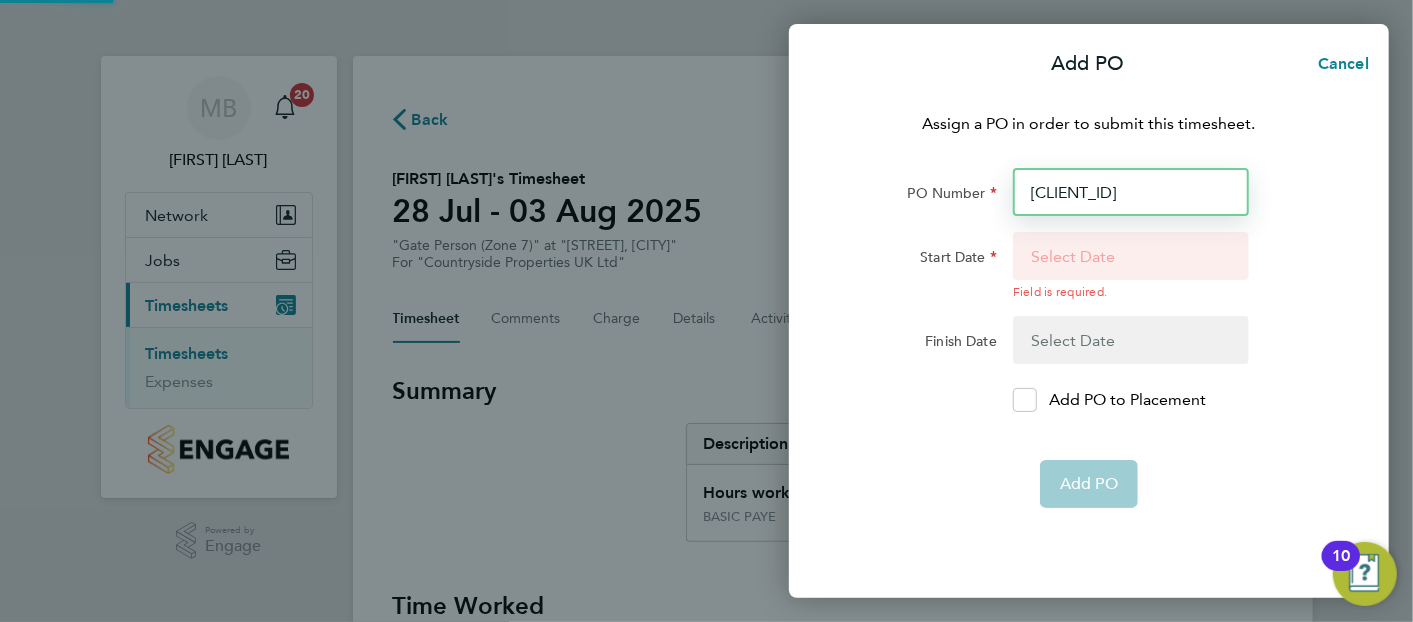 type on "[CLIENT_ID]" 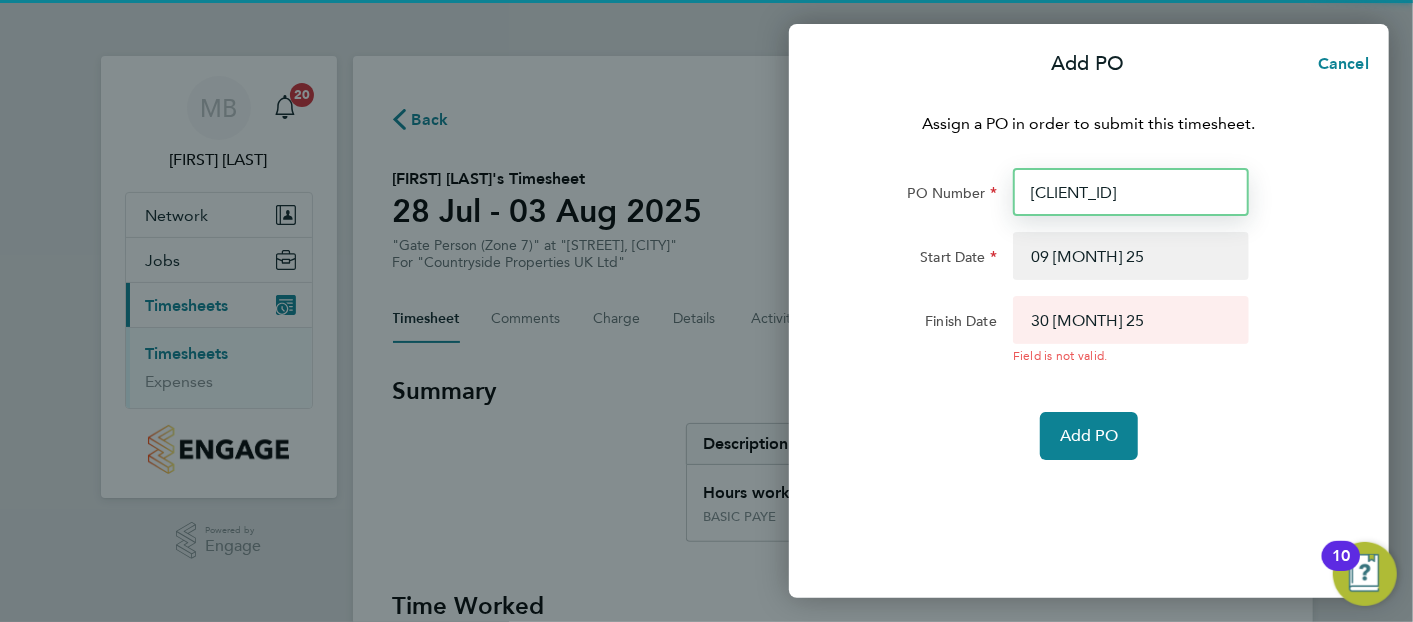 type on "[CLIENT_ID]" 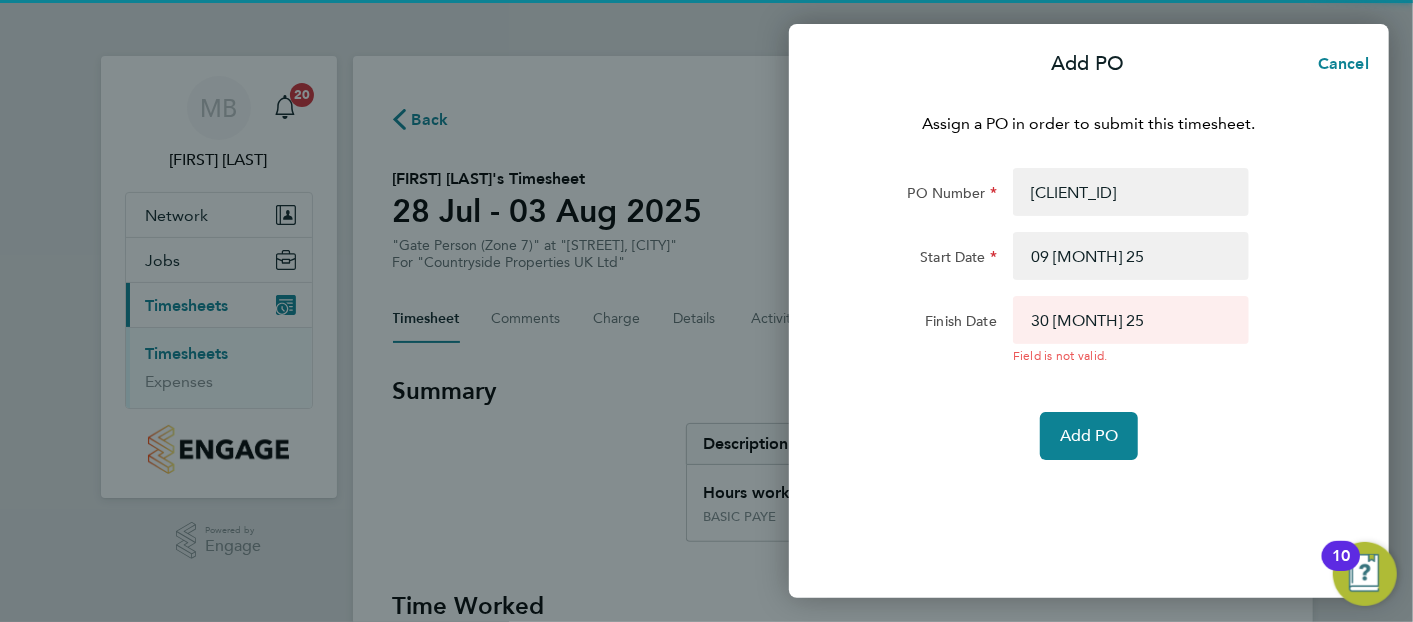 click on "Assign a PO in order to submit this timesheet.  PO Number [CLIENT_ID] Start Date 09 [MONTH] 25 Finish Date 30 [MONTH] 25  Field is not valid.   Add PO" 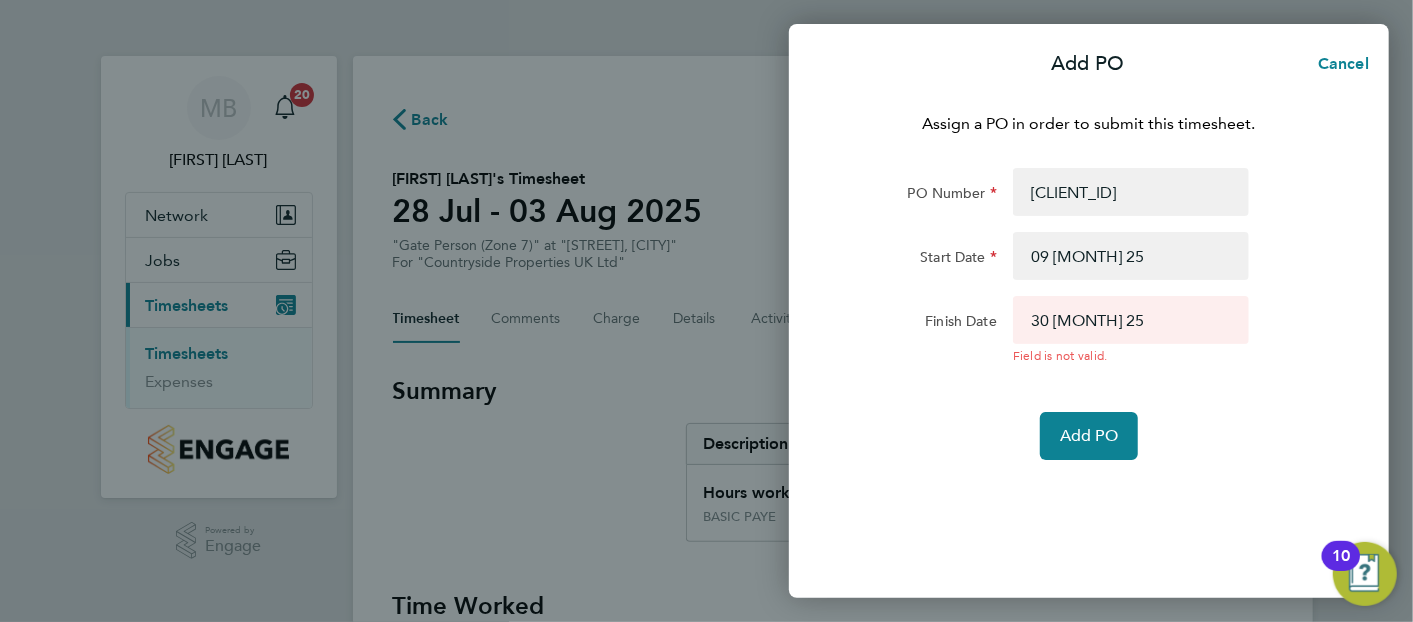 click 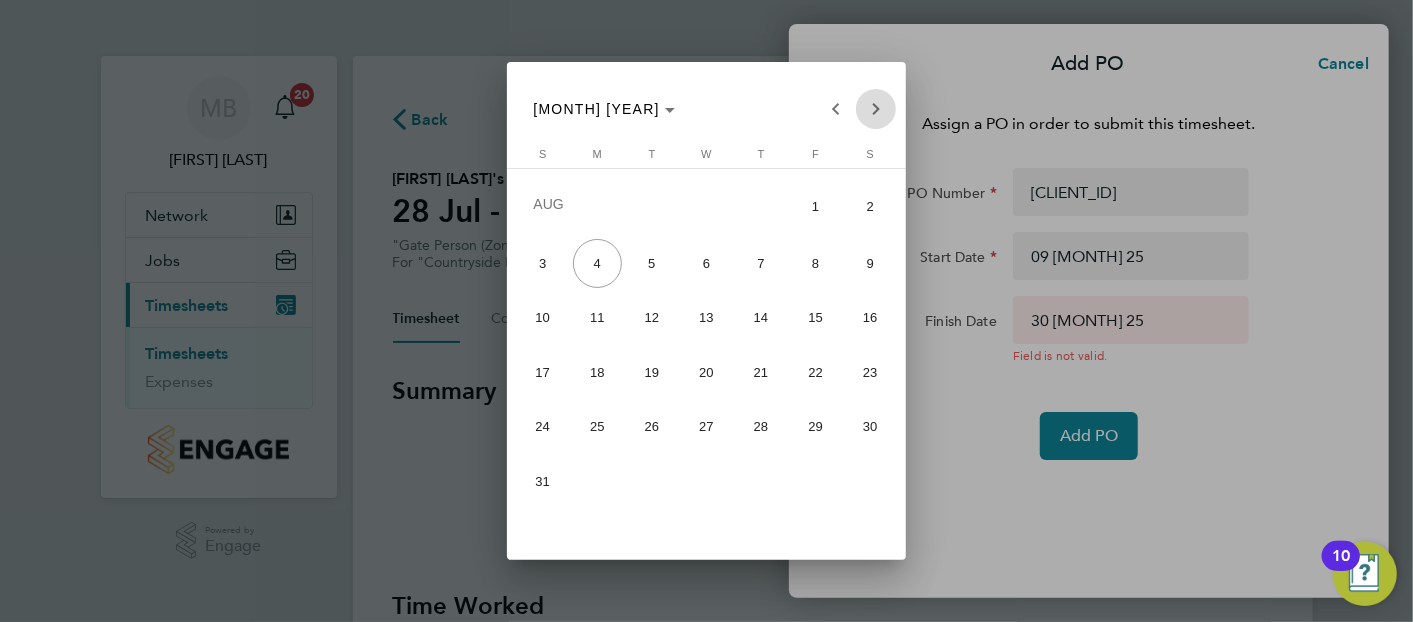click at bounding box center [876, 109] 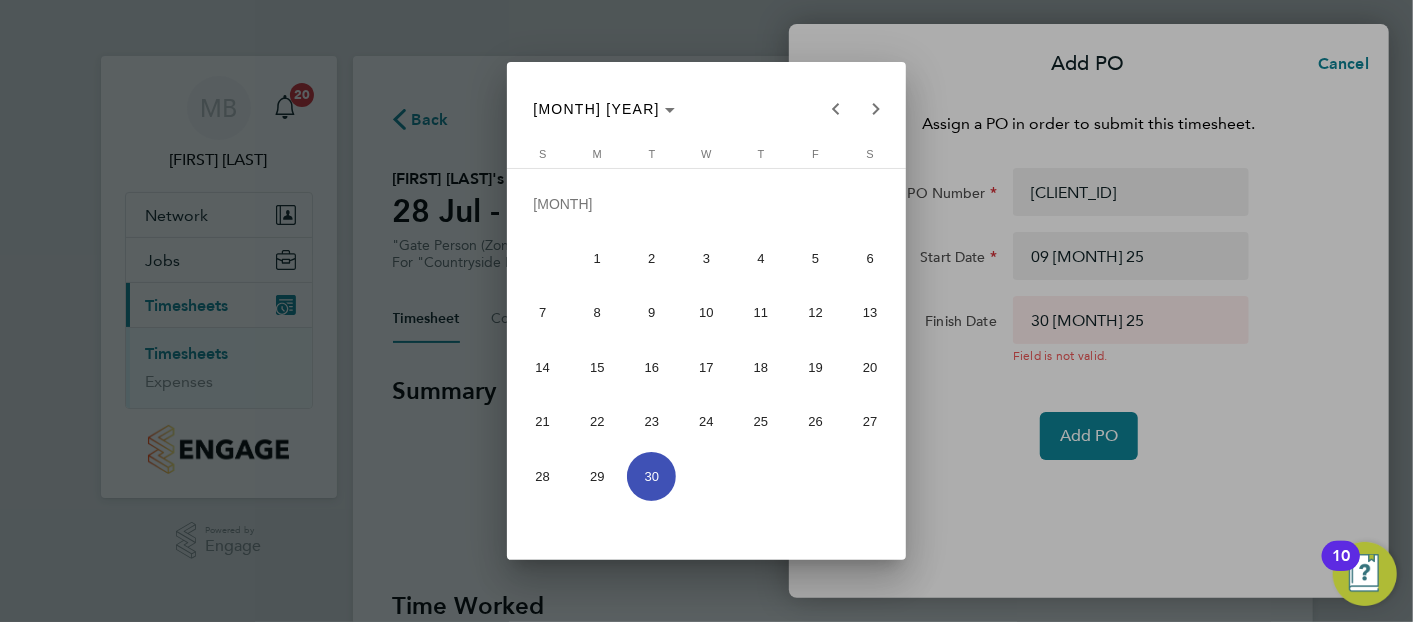 click on "28" at bounding box center (542, 476) 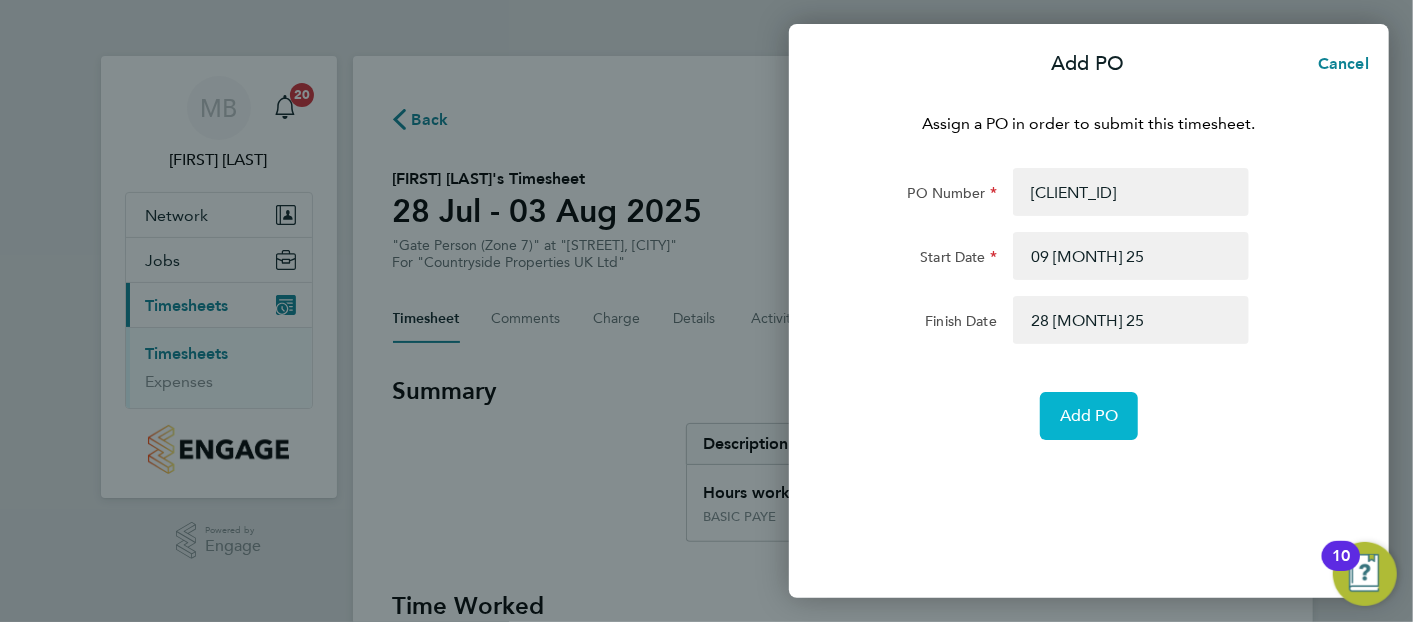 click on "Add PO" 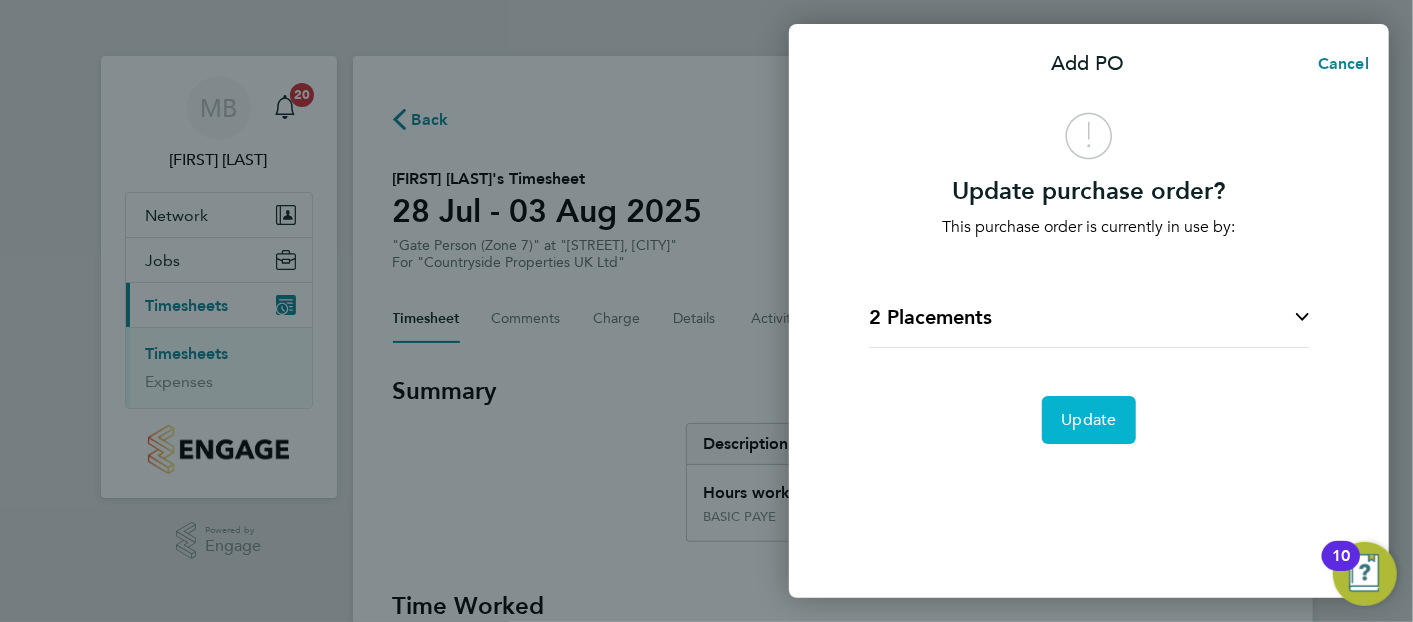 click on "Update" 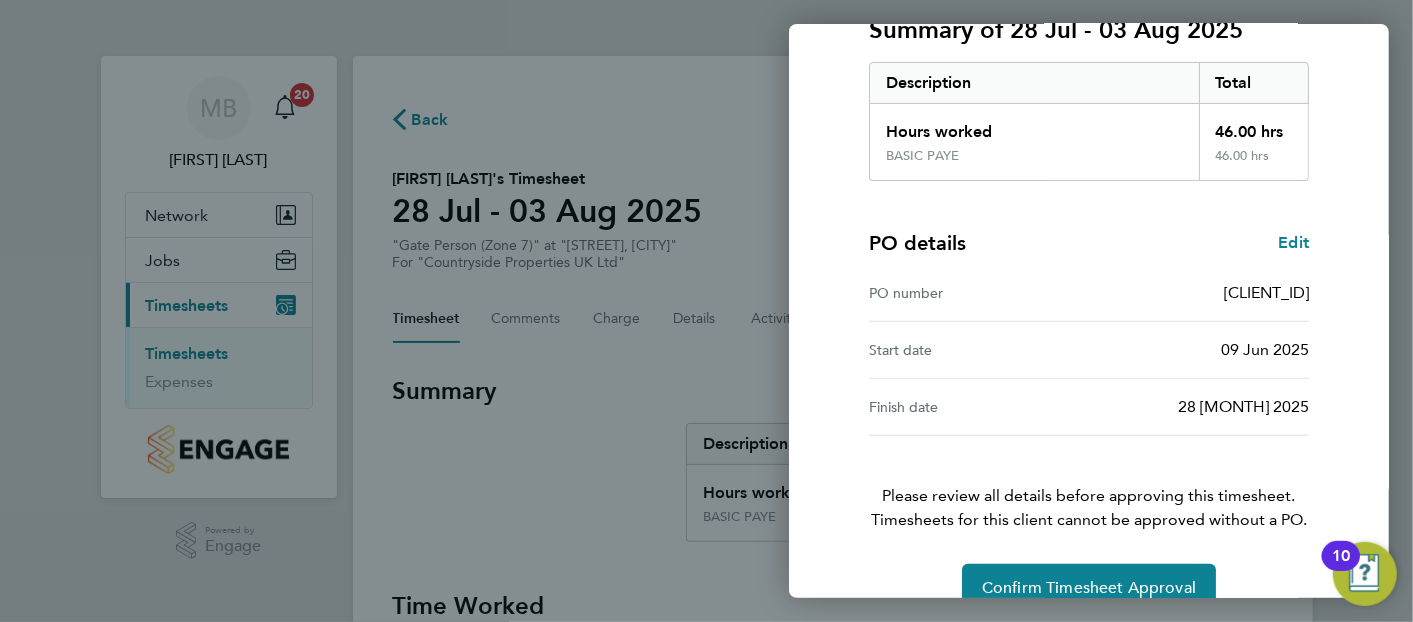 scroll, scrollTop: 334, scrollLeft: 0, axis: vertical 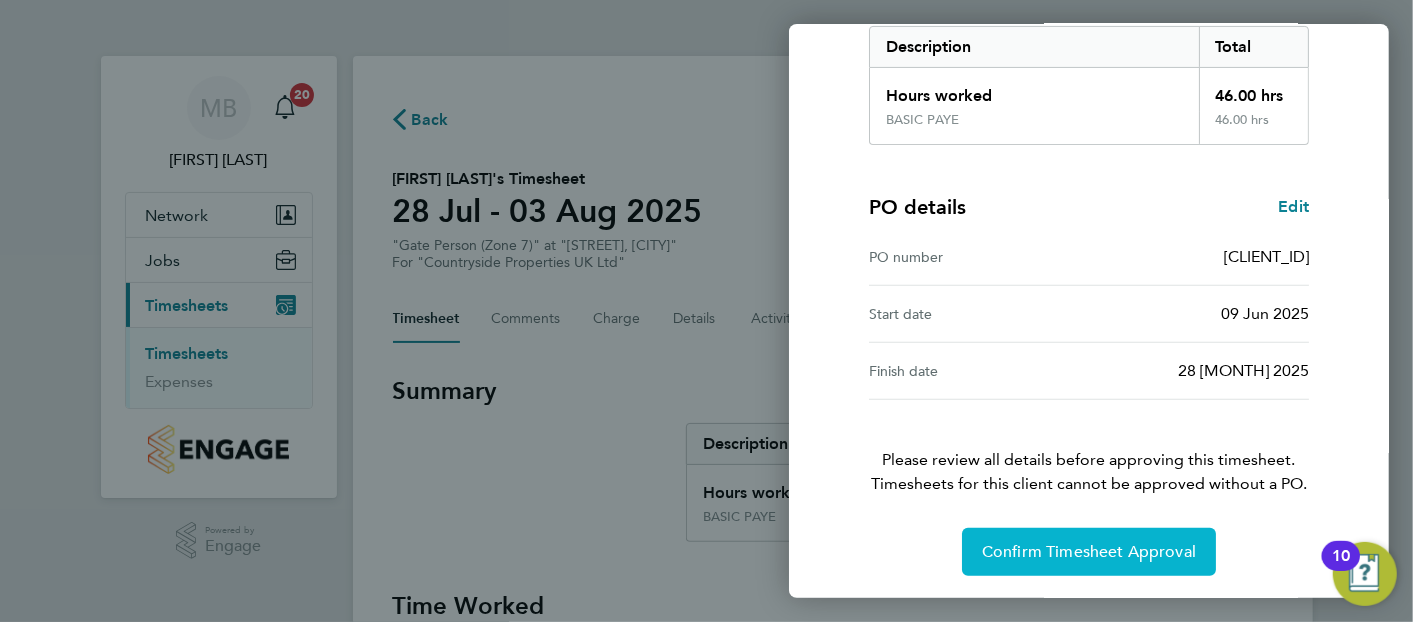click on "Confirm Timesheet Approval" 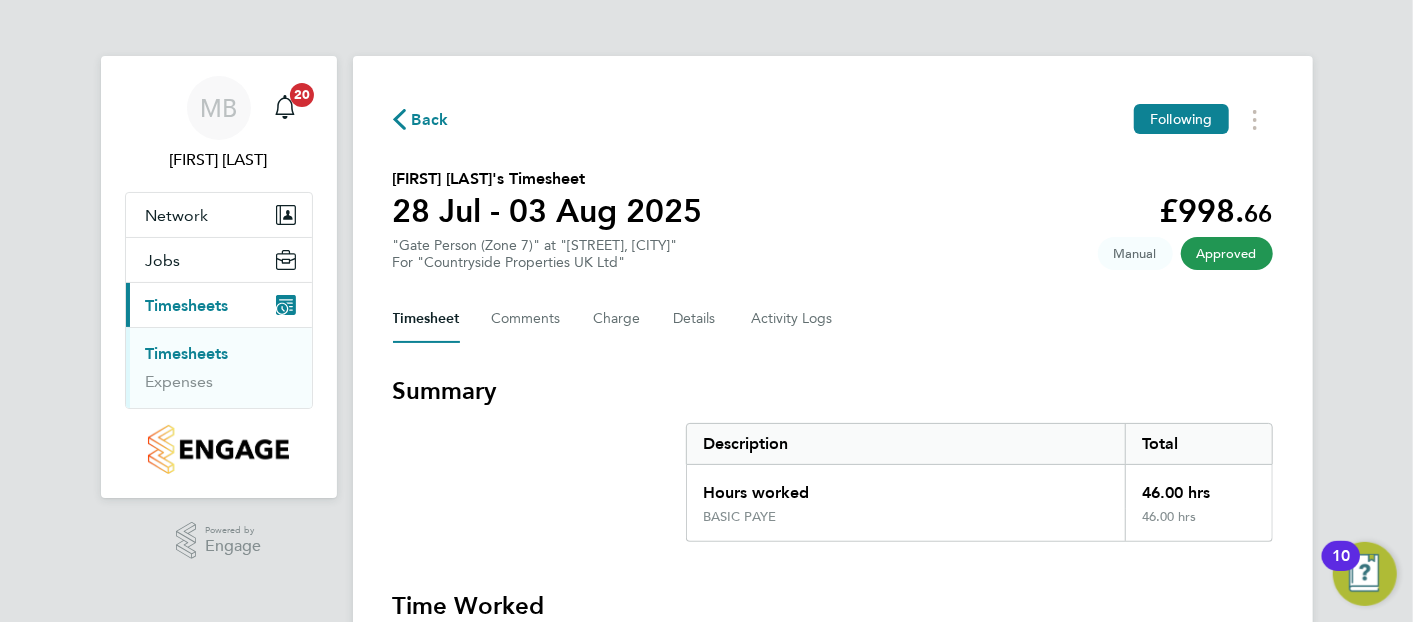 drag, startPoint x: 195, startPoint y: 357, endPoint x: 208, endPoint y: 353, distance: 13.601471 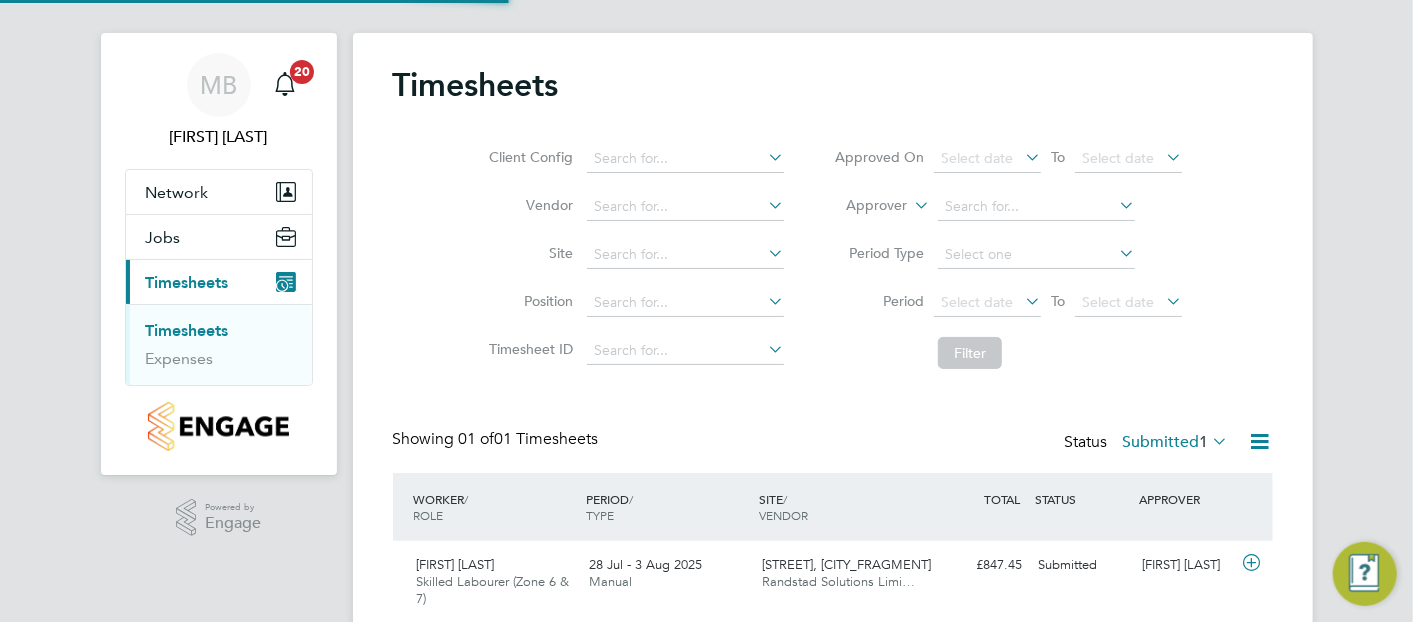 scroll, scrollTop: 96, scrollLeft: 0, axis: vertical 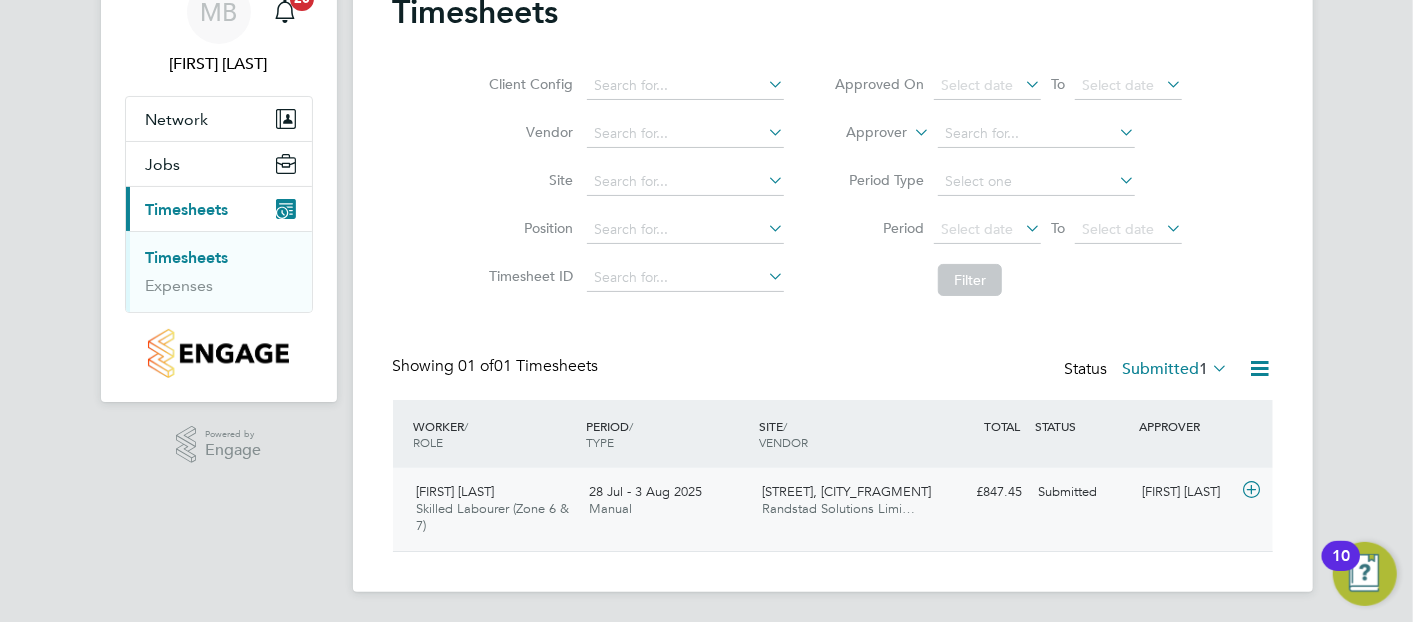 click on "28 [MONTH] - 3 [MONTH] 2025 Manual" 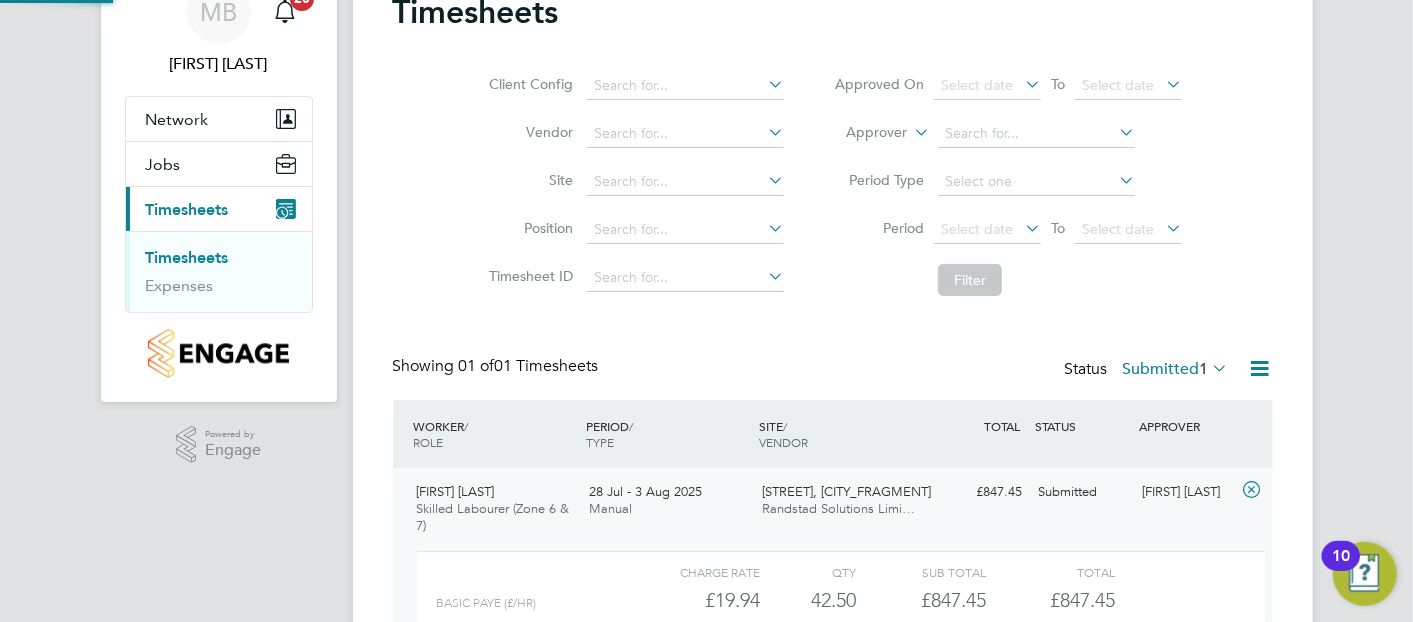 scroll, scrollTop: 9, scrollLeft: 10, axis: both 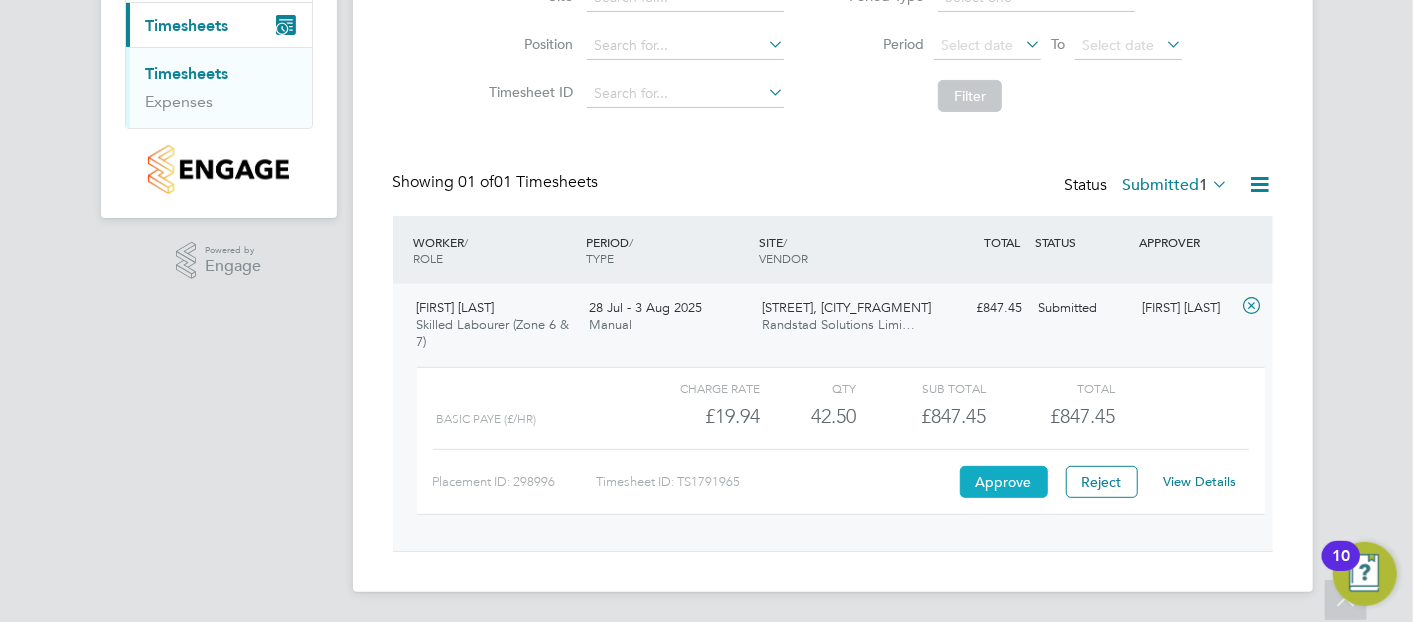 click on "Approve" 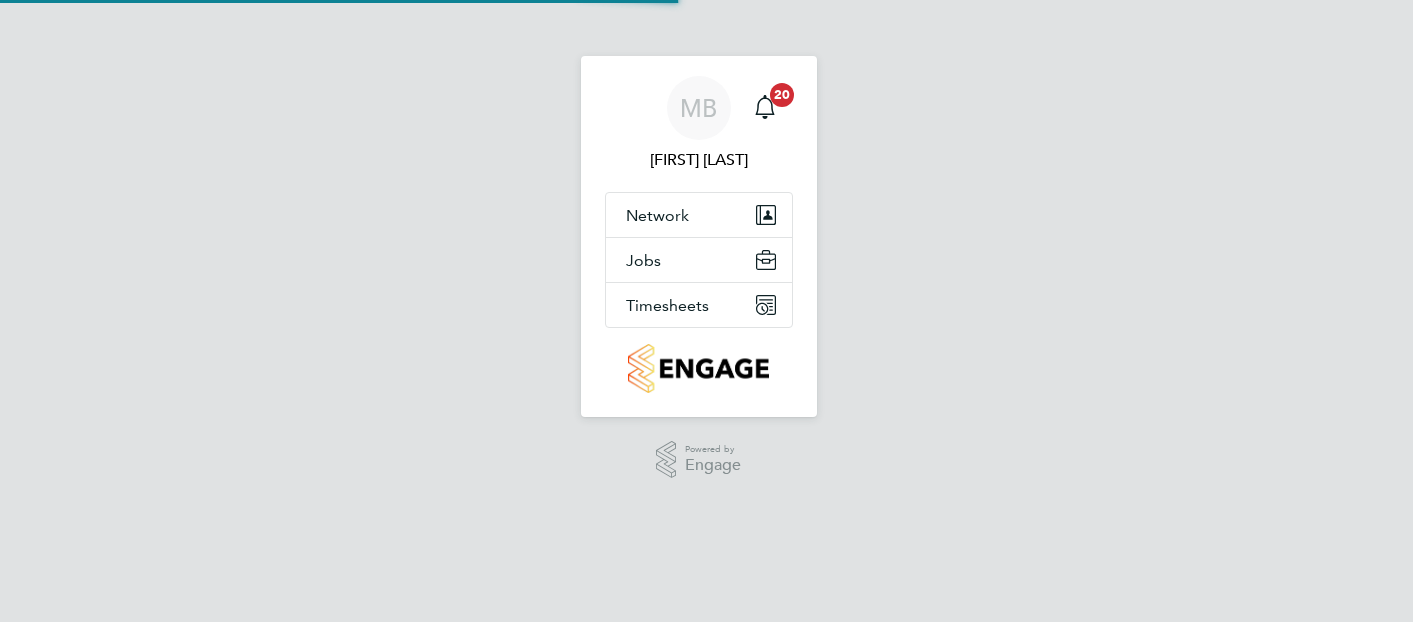 scroll, scrollTop: 0, scrollLeft: 0, axis: both 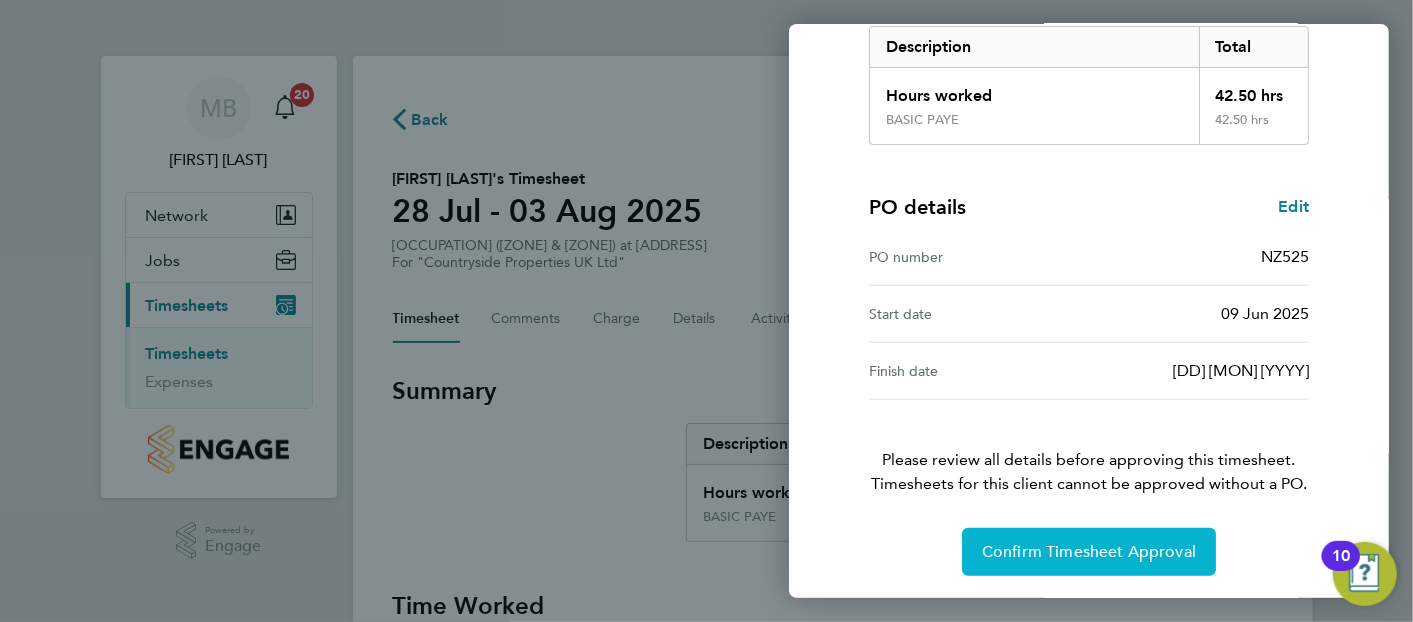click on "Confirm Timesheet Approval" 